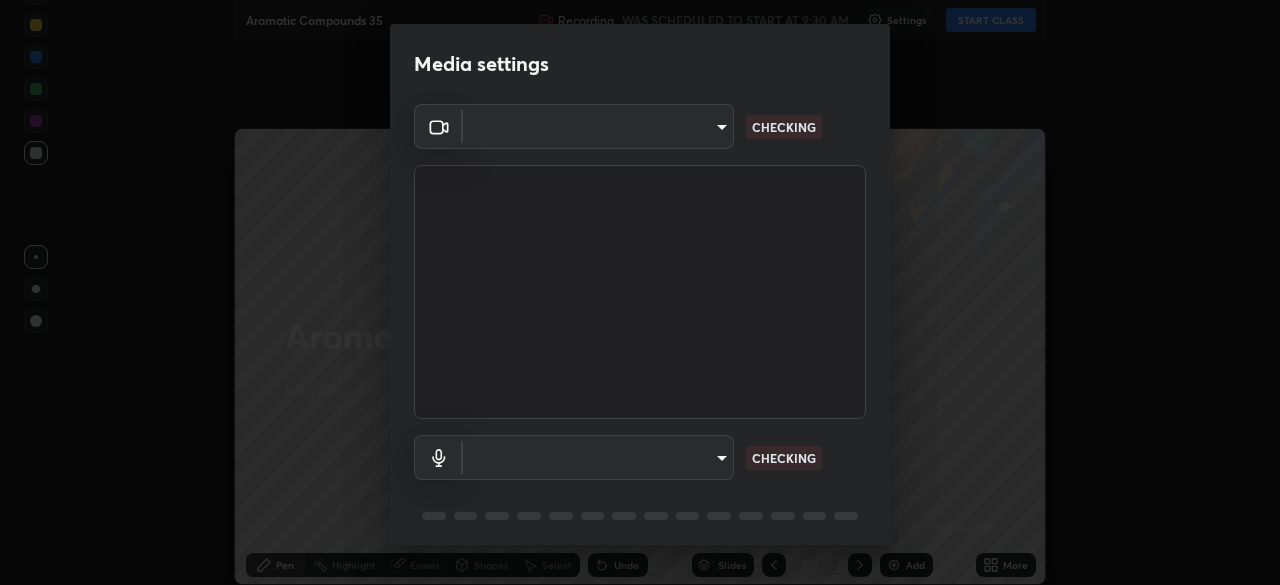 type on "5a3b26b24554f8cf6e797ef24758c72d9ac35fc194b839c1ab14931f8614fd13" 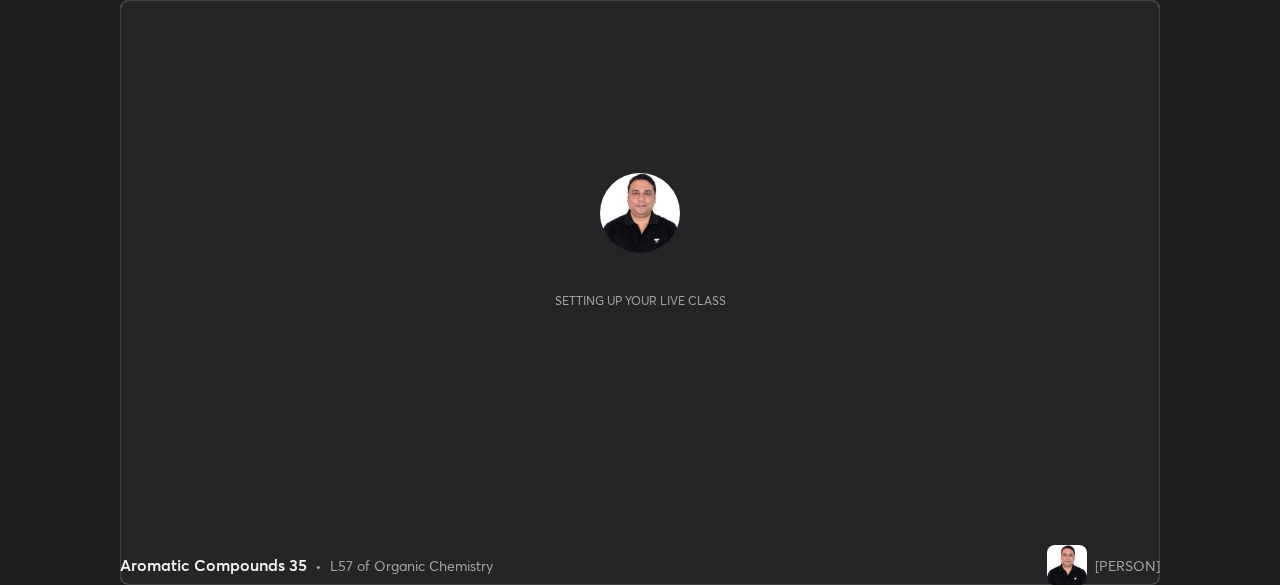 scroll, scrollTop: 0, scrollLeft: 0, axis: both 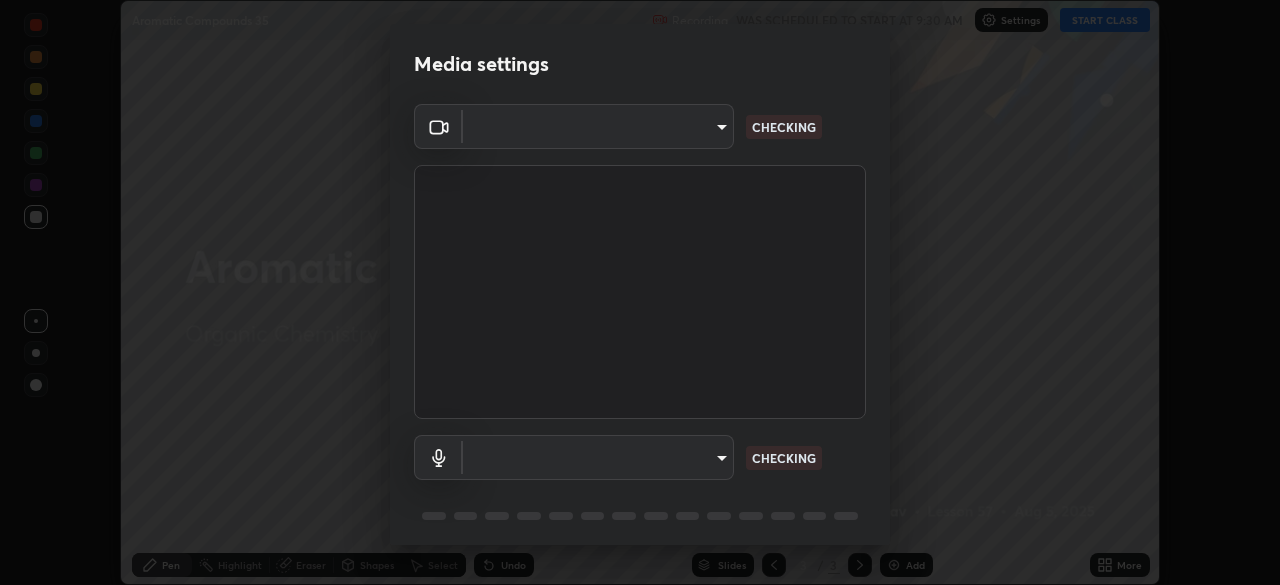 type on "5a3b26b24554f8cf6e797ef24758c72d9ac35fc194b839c1ab14931f8614fd13" 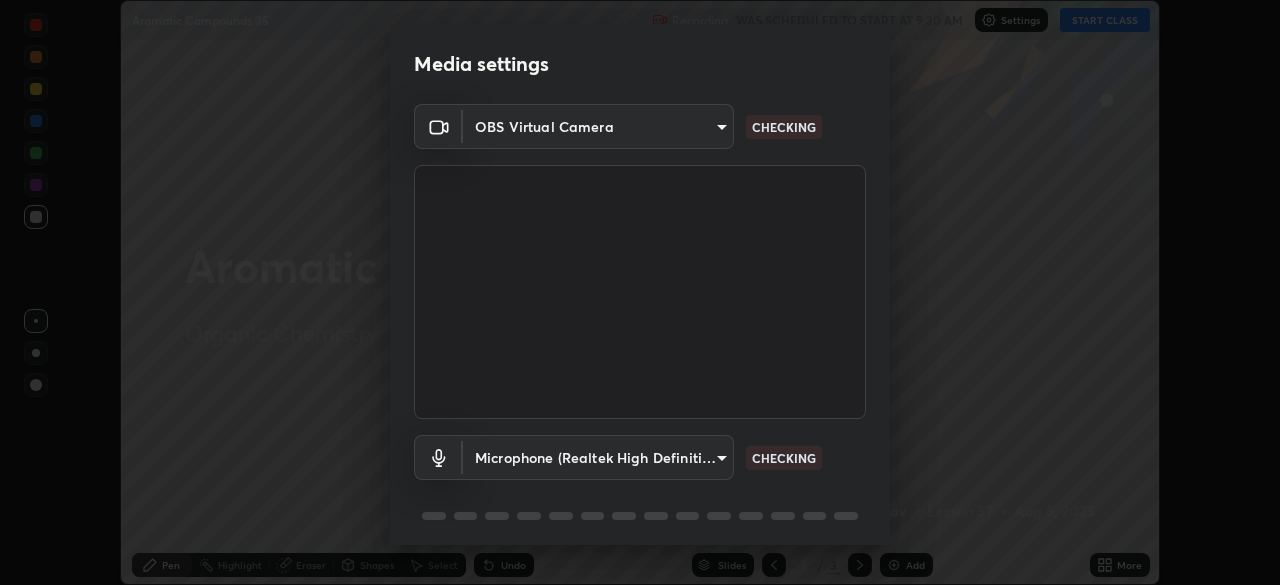 scroll, scrollTop: 71, scrollLeft: 0, axis: vertical 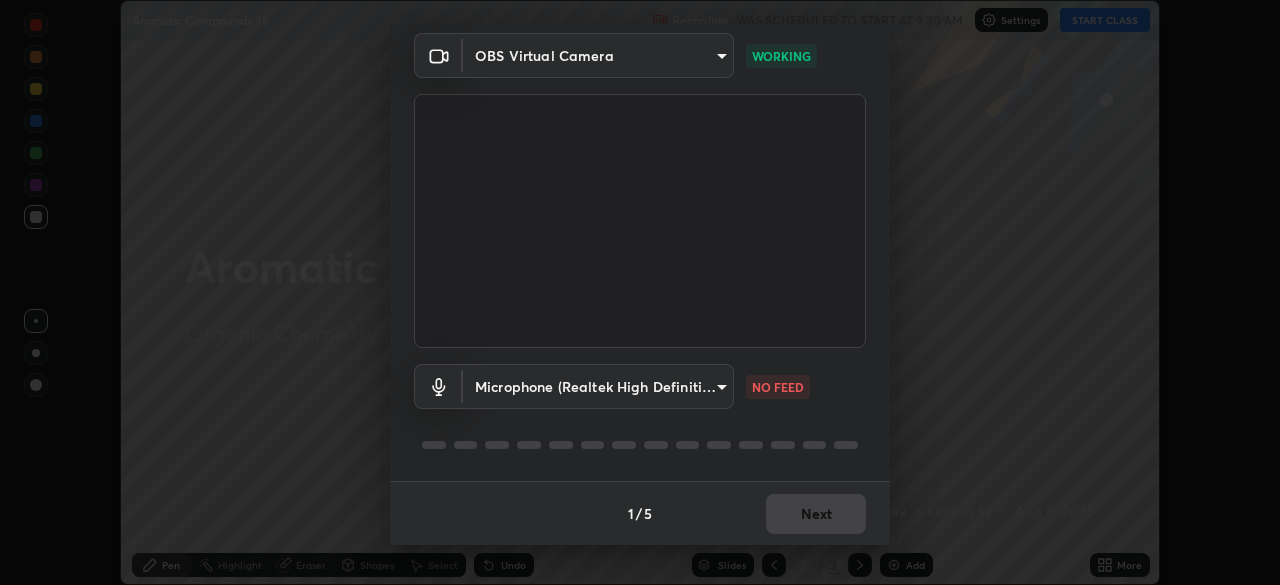 click on "Erase all Aromatic Compounds 35 Recording WAS SCHEDULED TO START AT  9:30 AM Settings START CLASS Setting up your live class Aromatic Compounds 35 • L57 of Organic Chemistry [PERSON] Pen Highlight Eraser Shapes Select Undo Slides 3 / 3 Add More No doubts shared Encourage your learners to ask a doubt for better clarity Report an issue Reason for reporting Buffering Chat not working Audio - Video sync issue Educator video quality low ​ Attach an image Report Media settings OBS Virtual Camera [HASH] WORKING Microphone (Realtek High Definition Audio) [HASH] NO FEED 1 / 5 Next" at bounding box center (640, 292) 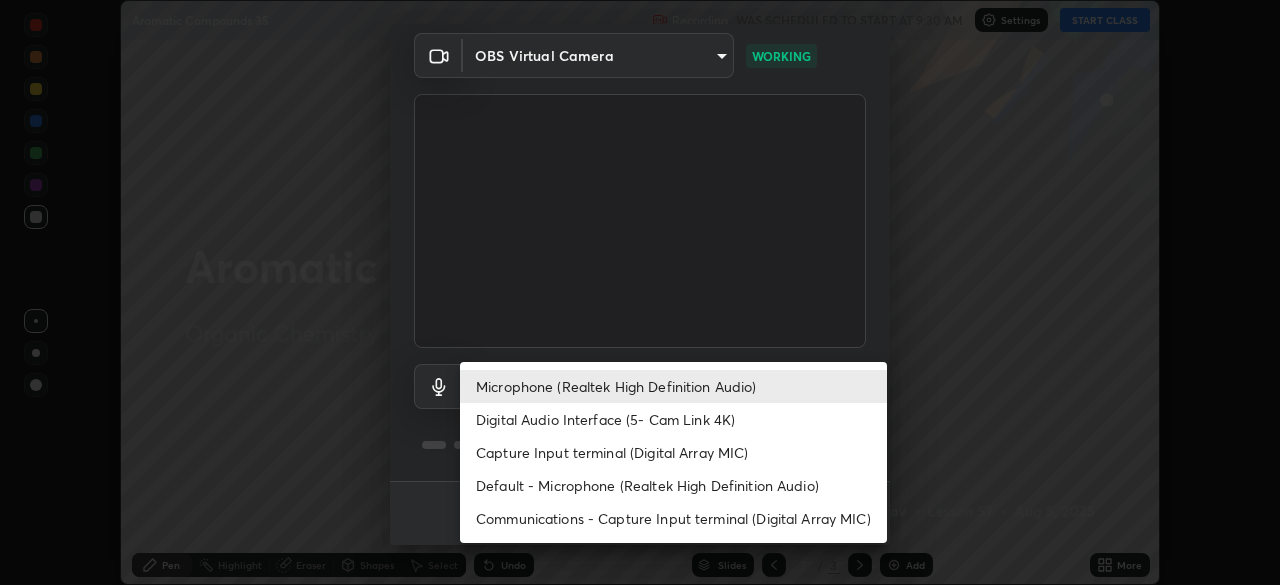 click on "Digital Audio Interface (5- Cam Link 4K)" at bounding box center [673, 419] 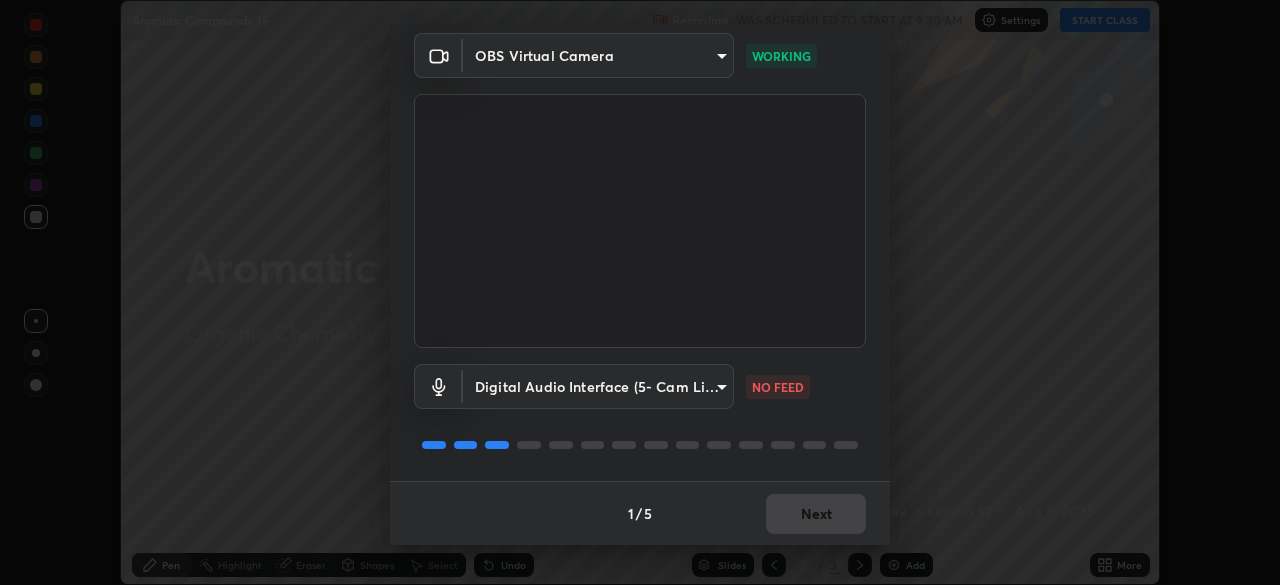click on "Erase all Aromatic Compounds 35 Recording WAS SCHEDULED TO START AT  9:30 AM Settings START CLASS Setting up your live class Aromatic Compounds 35 • L57 of Organic Chemistry [PERSON] Pen Highlight Eraser Shapes Select Undo Slides 3 / 3 Add More No doubts shared Encourage your learners to ask a doubt for better clarity Report an issue Reason for reporting Buffering Chat not working Audio - Video sync issue Educator video quality low ​ Attach an image Report Media settings OBS Virtual Camera [HASH] WORKING Digital Audio Interface (5- Cam Link 4K) [HASH] NO FEED 1 / 5 Next" at bounding box center [640, 292] 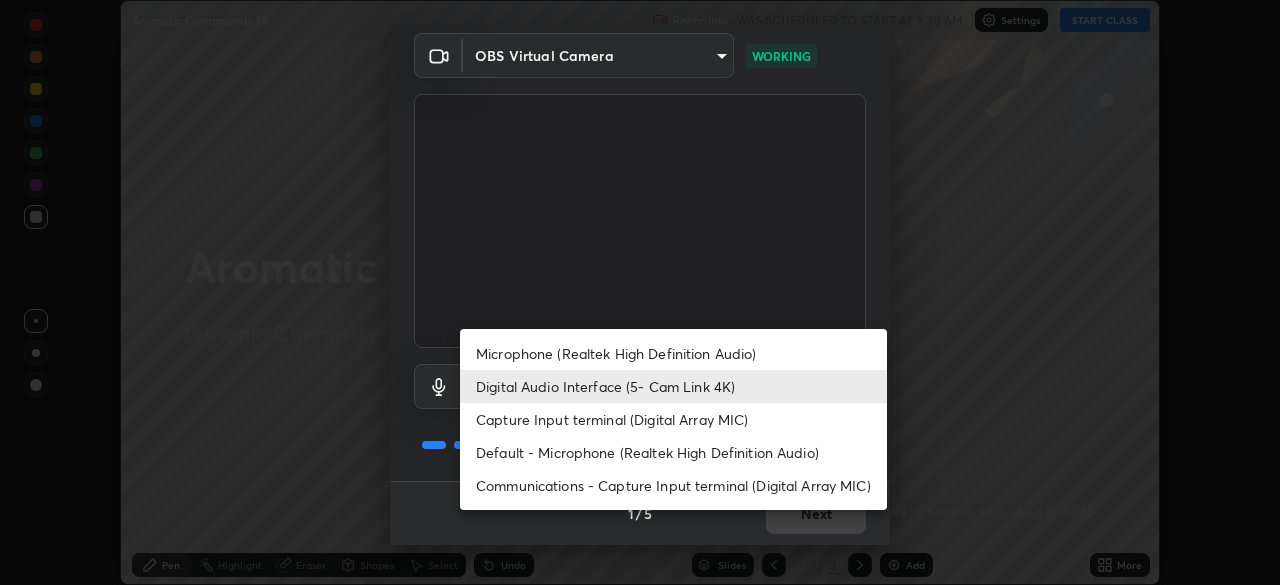 click on "Default - Microphone (Realtek High Definition Audio)" at bounding box center (673, 452) 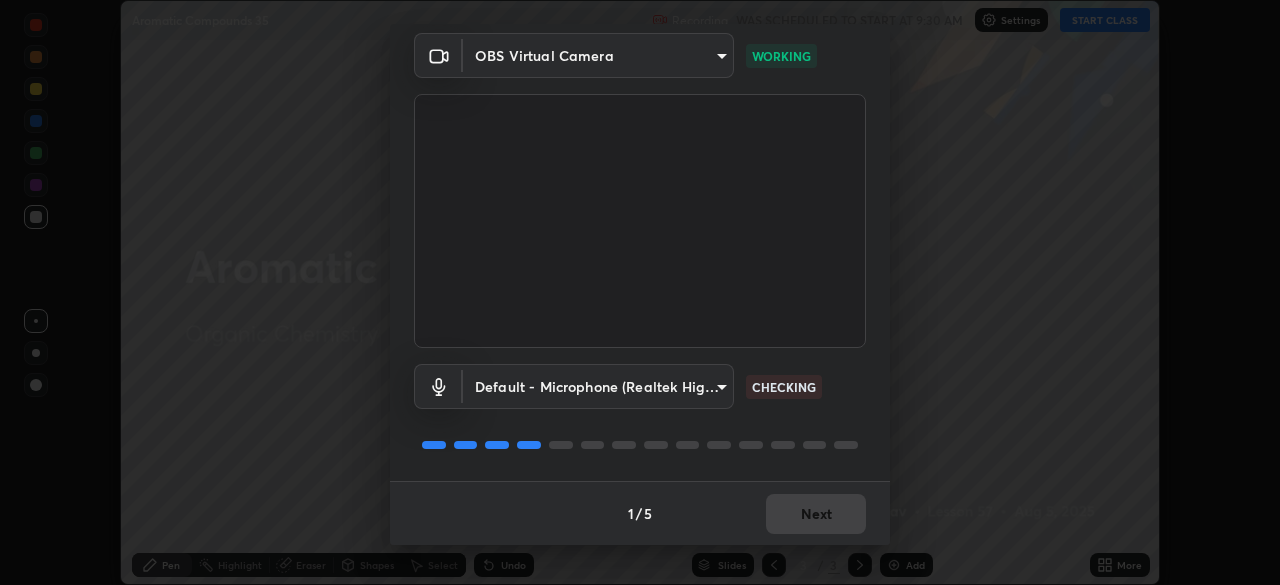 type on "default" 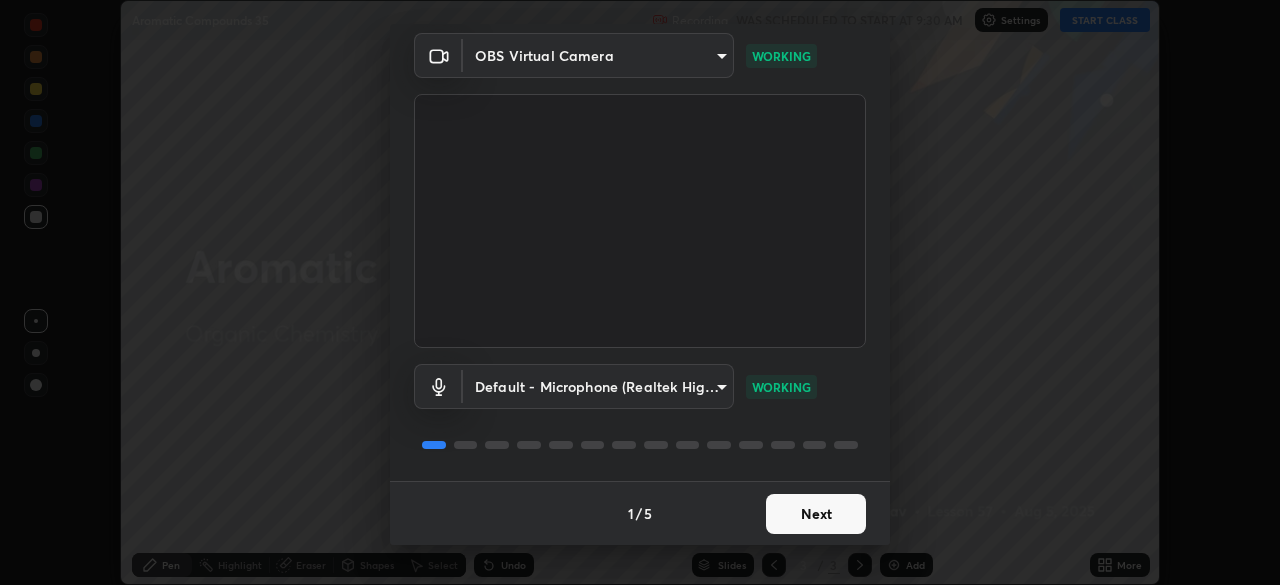 click on "Next" at bounding box center (816, 514) 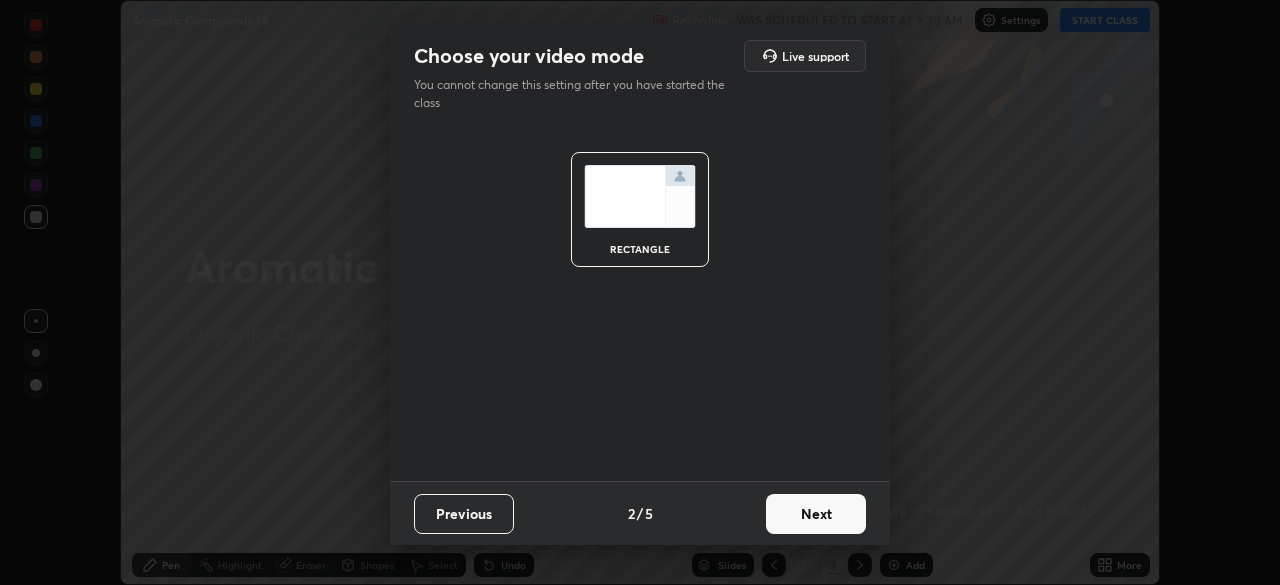 click on "Next" at bounding box center [816, 514] 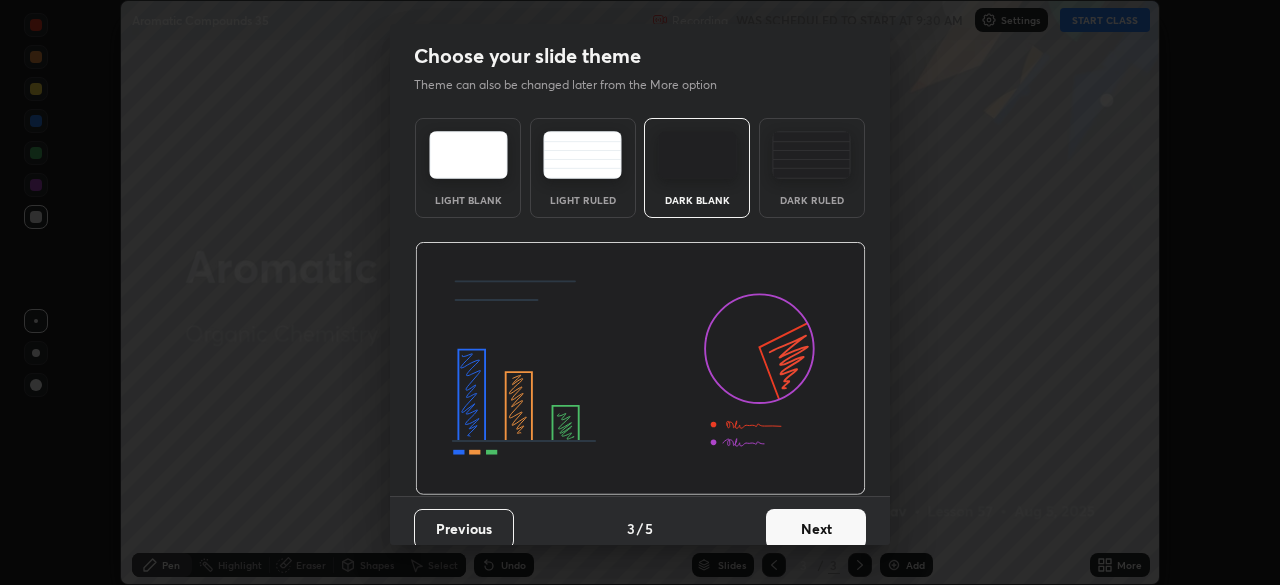 click on "Next" at bounding box center (816, 529) 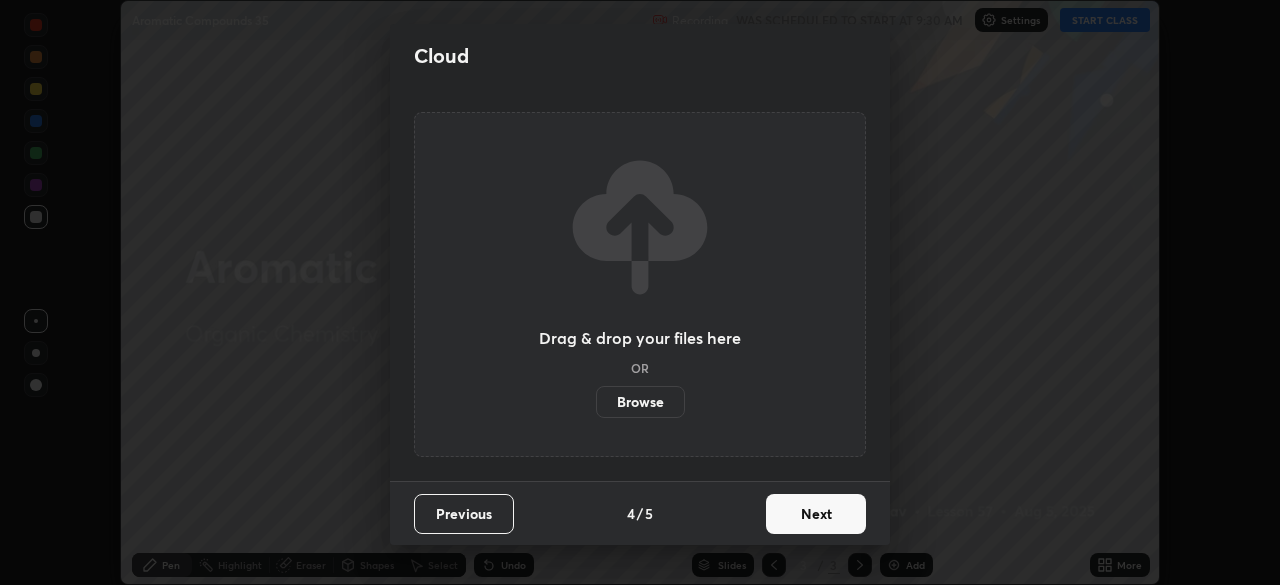 click on "Next" at bounding box center [816, 514] 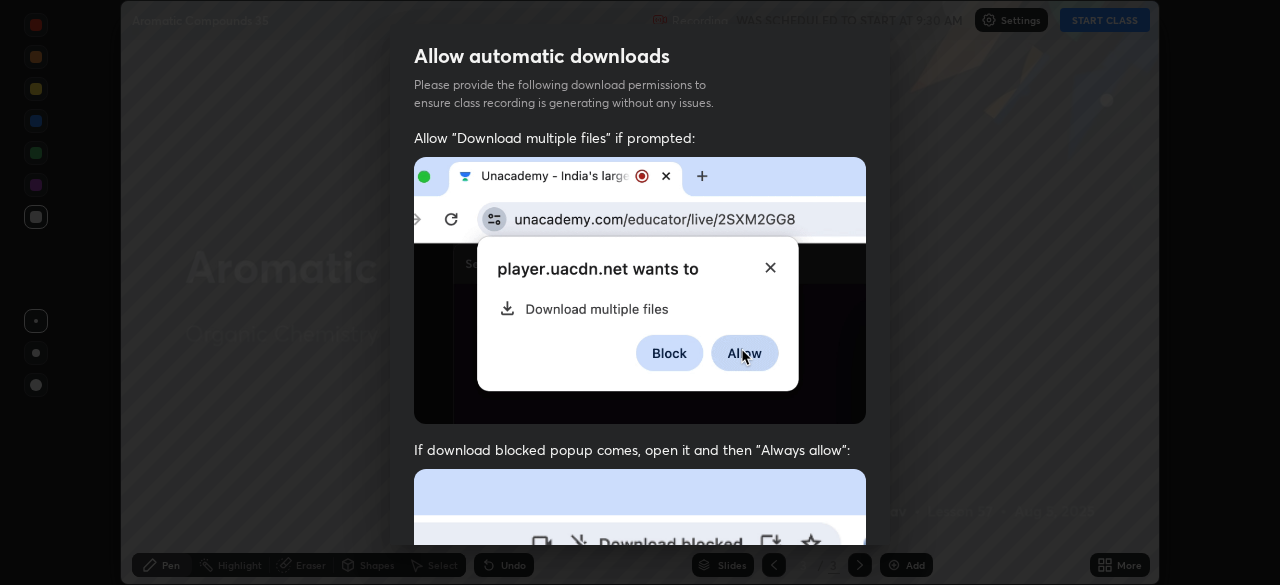 click at bounding box center [640, 687] 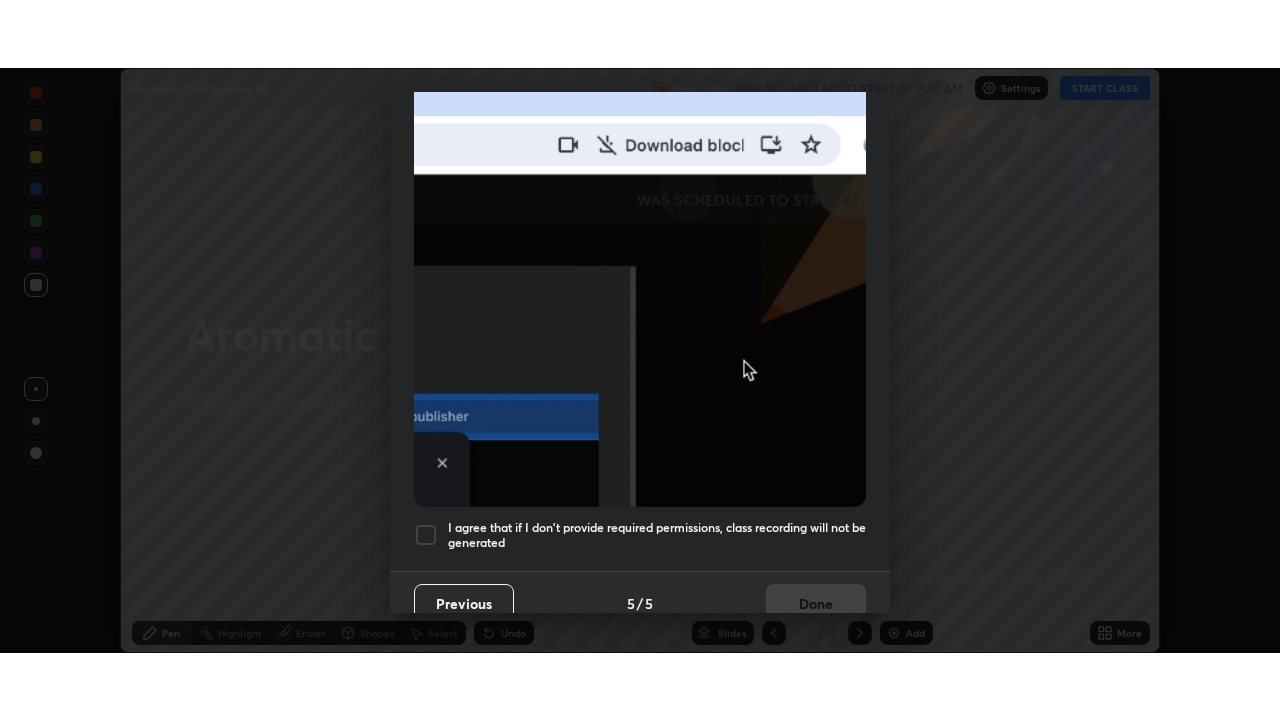 scroll, scrollTop: 479, scrollLeft: 0, axis: vertical 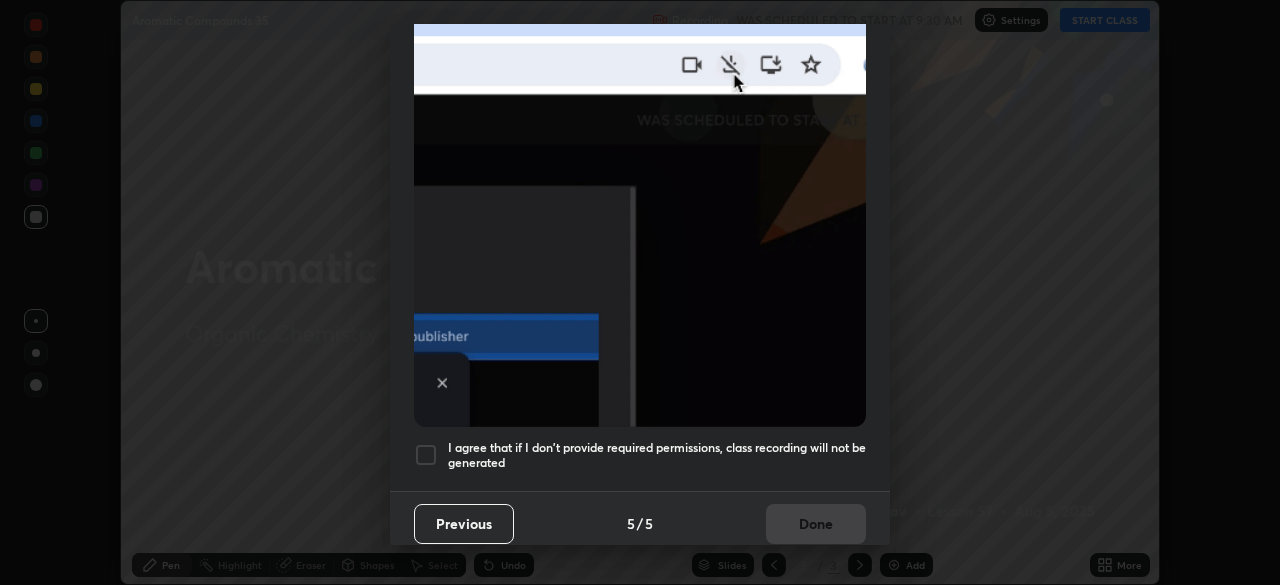click at bounding box center [426, 455] 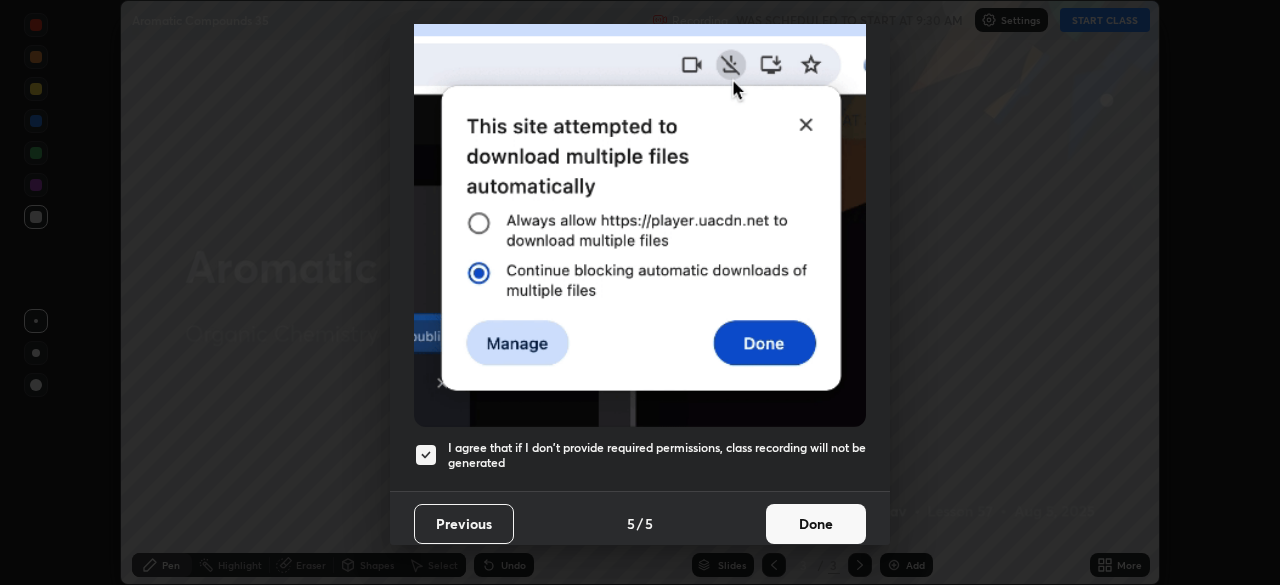 click on "Done" at bounding box center [816, 524] 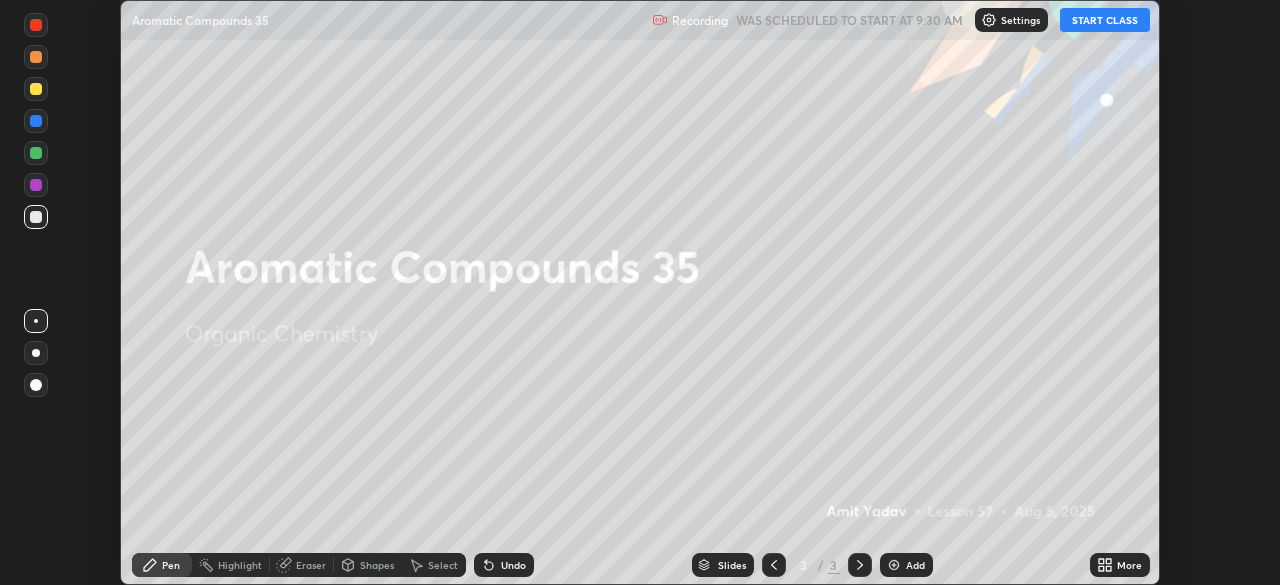 click 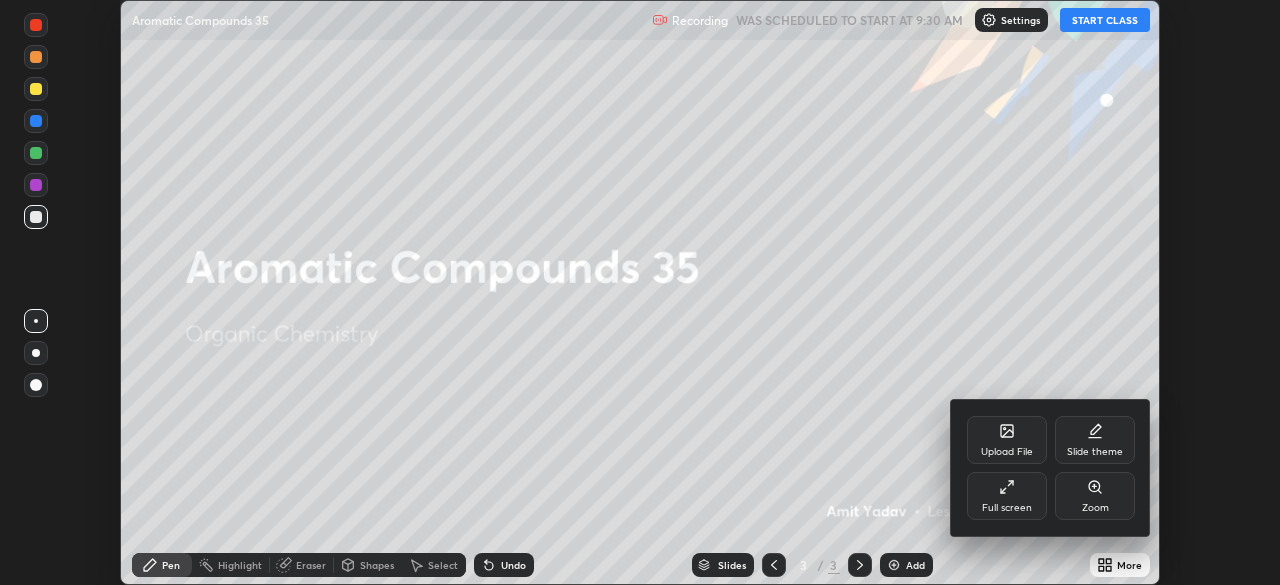 click on "Full screen" at bounding box center (1007, 496) 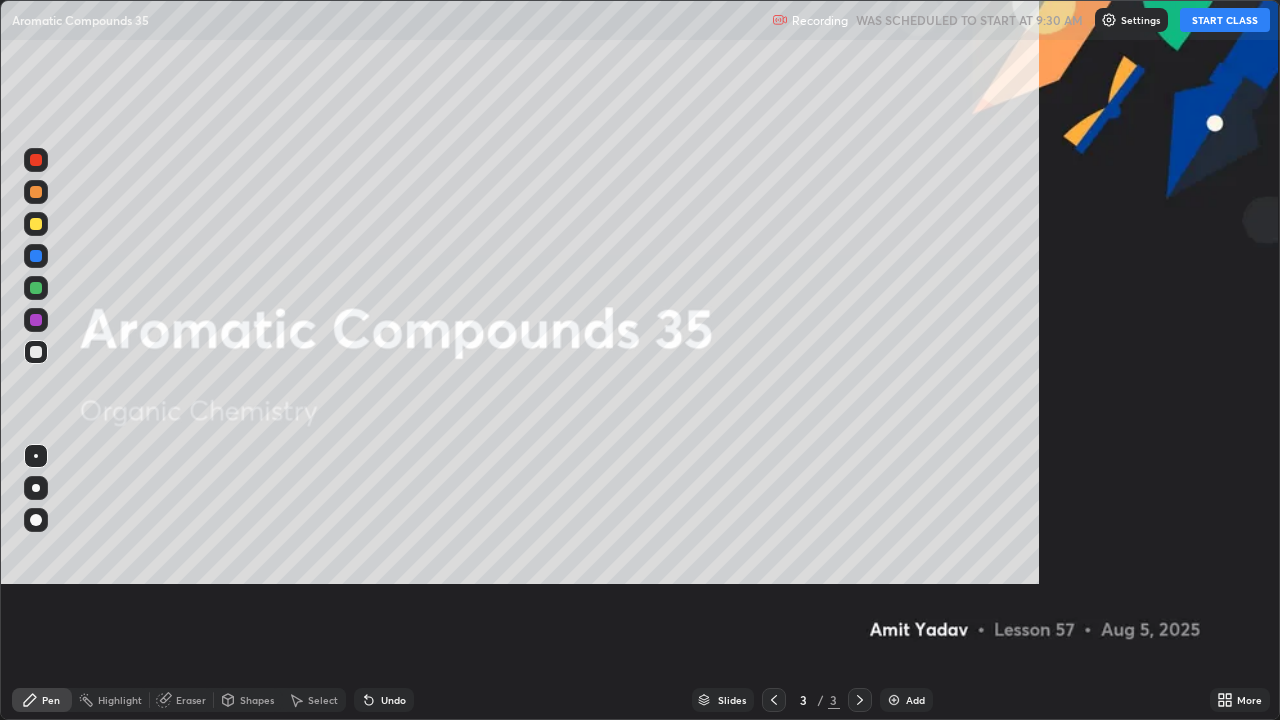 scroll, scrollTop: 99280, scrollLeft: 98720, axis: both 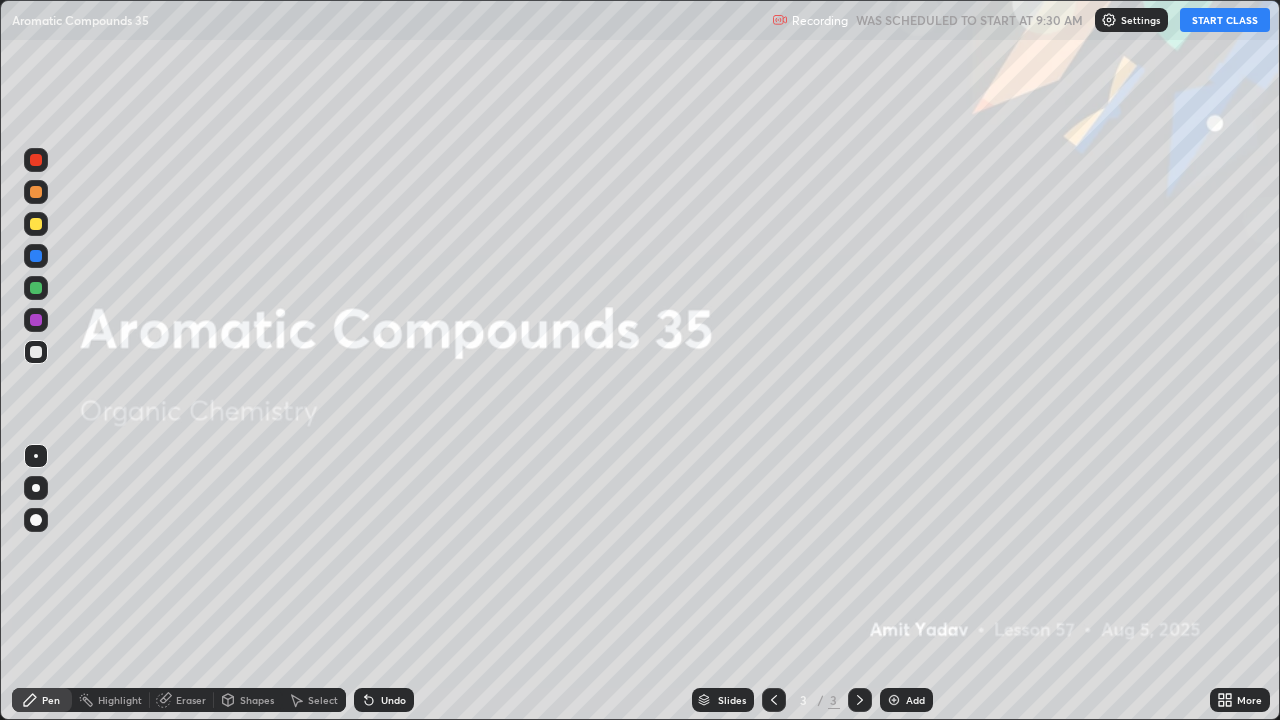 click on "START CLASS" at bounding box center (1225, 20) 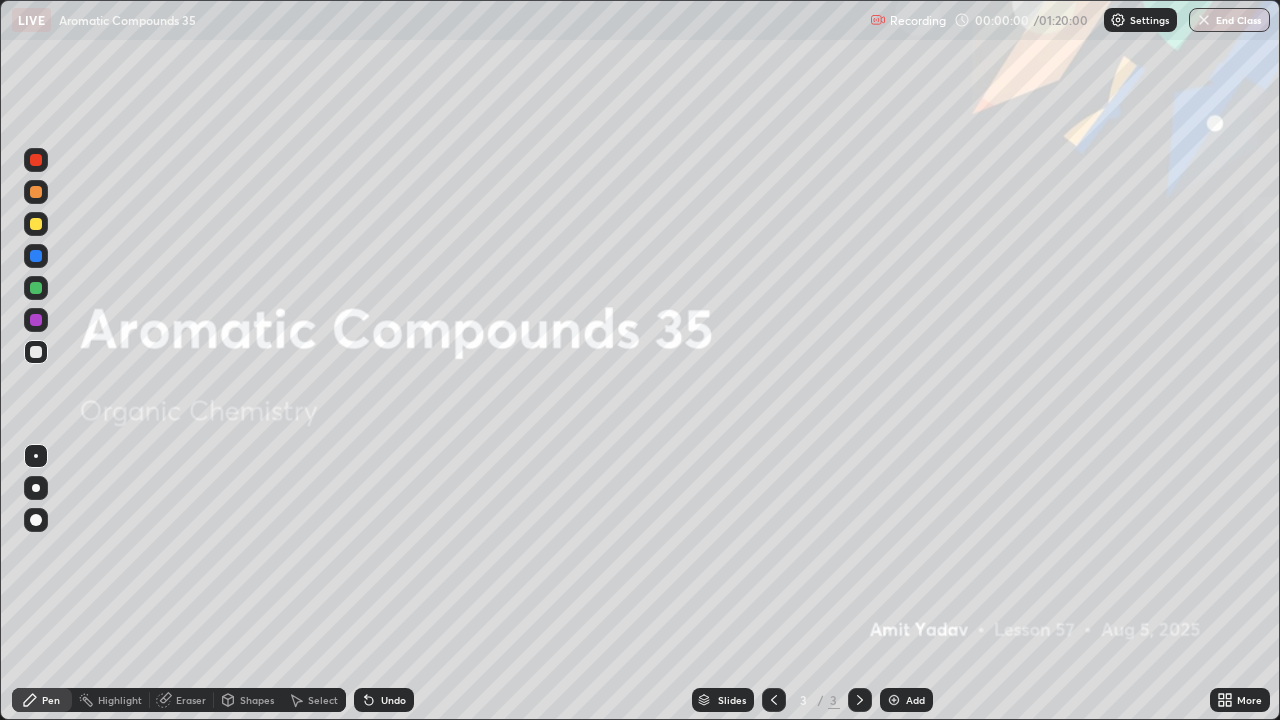 click on "Add" at bounding box center [915, 700] 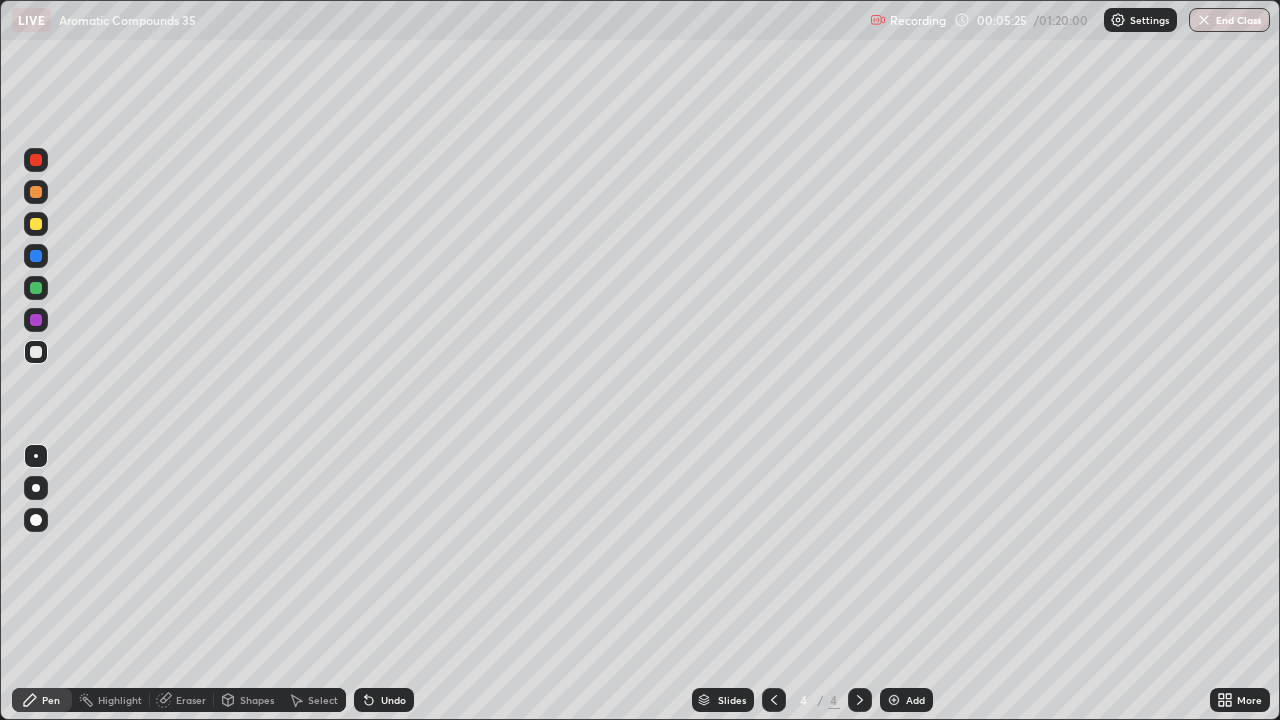 click on "Undo" at bounding box center (393, 700) 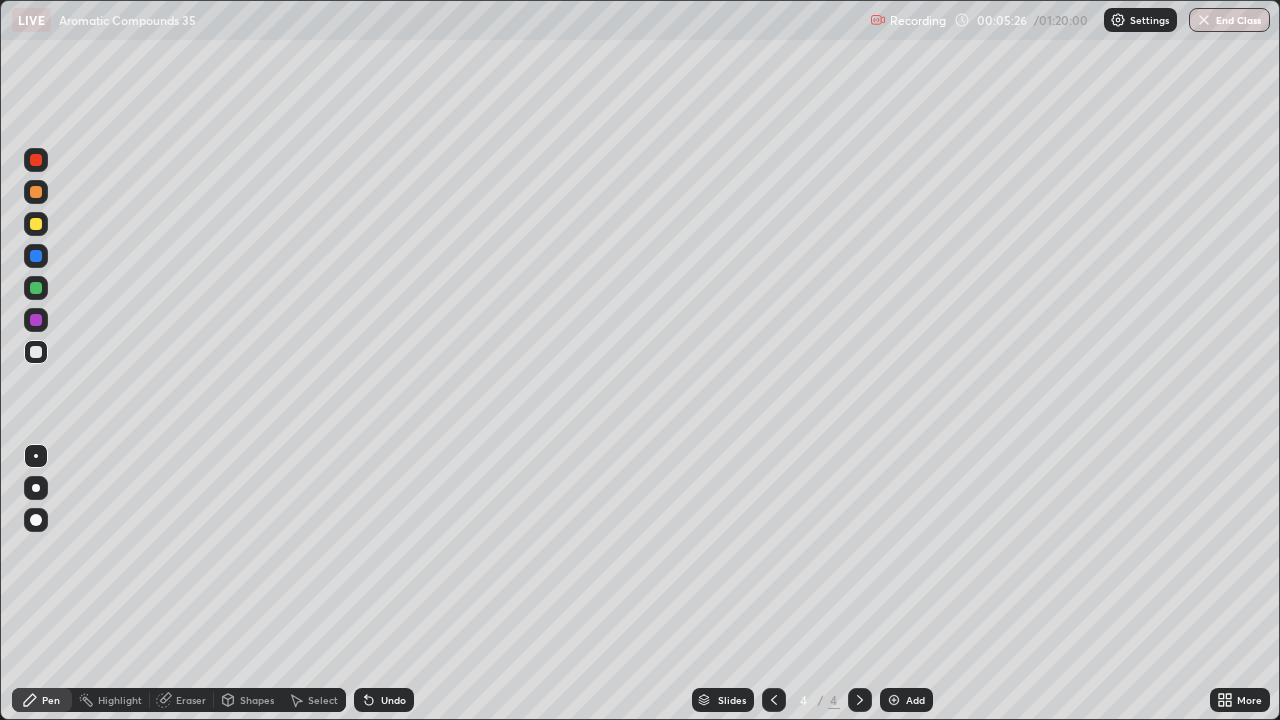 click on "Undo" at bounding box center [384, 700] 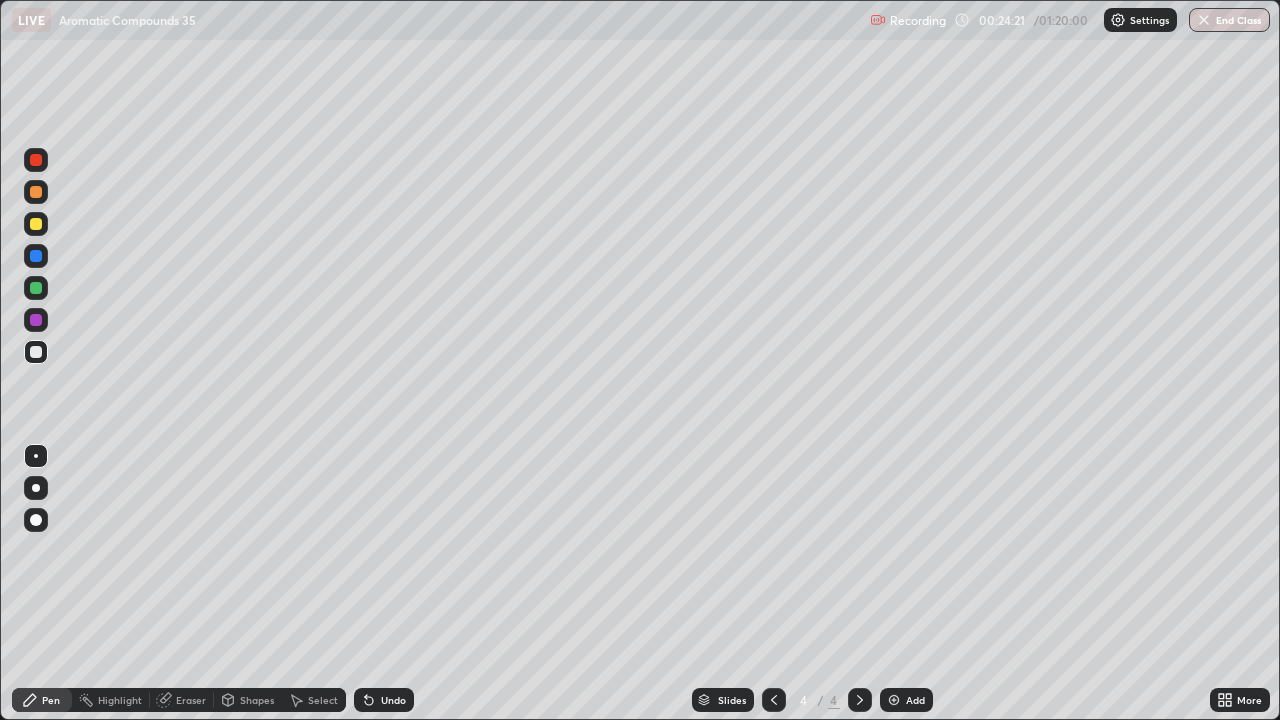 click on "Eraser" at bounding box center (182, 700) 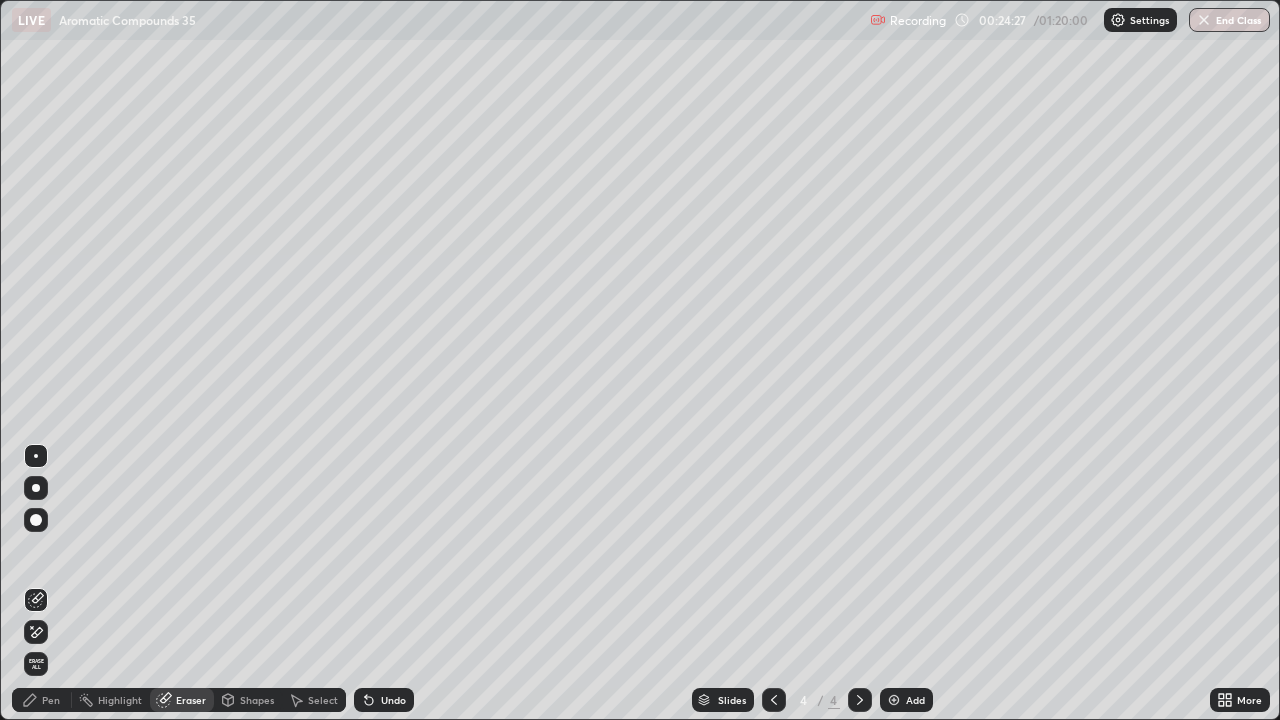 click on "Pen" at bounding box center [42, 700] 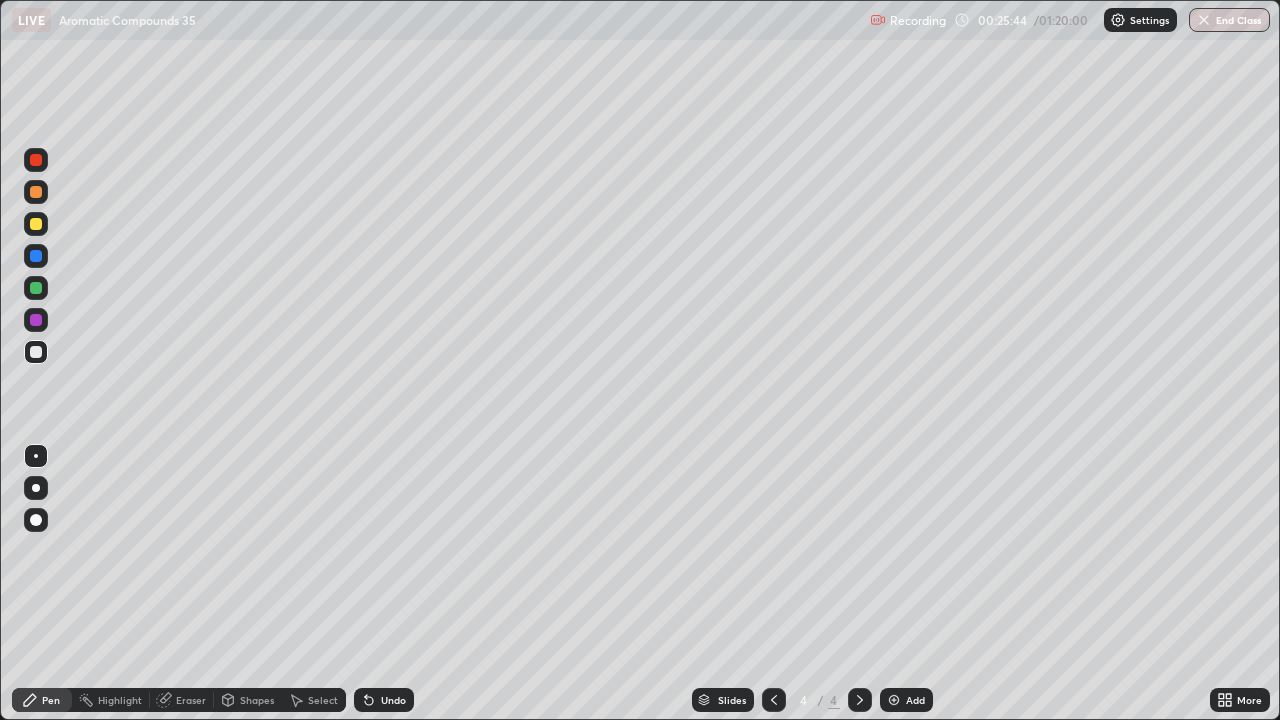 click on "Undo" at bounding box center (393, 700) 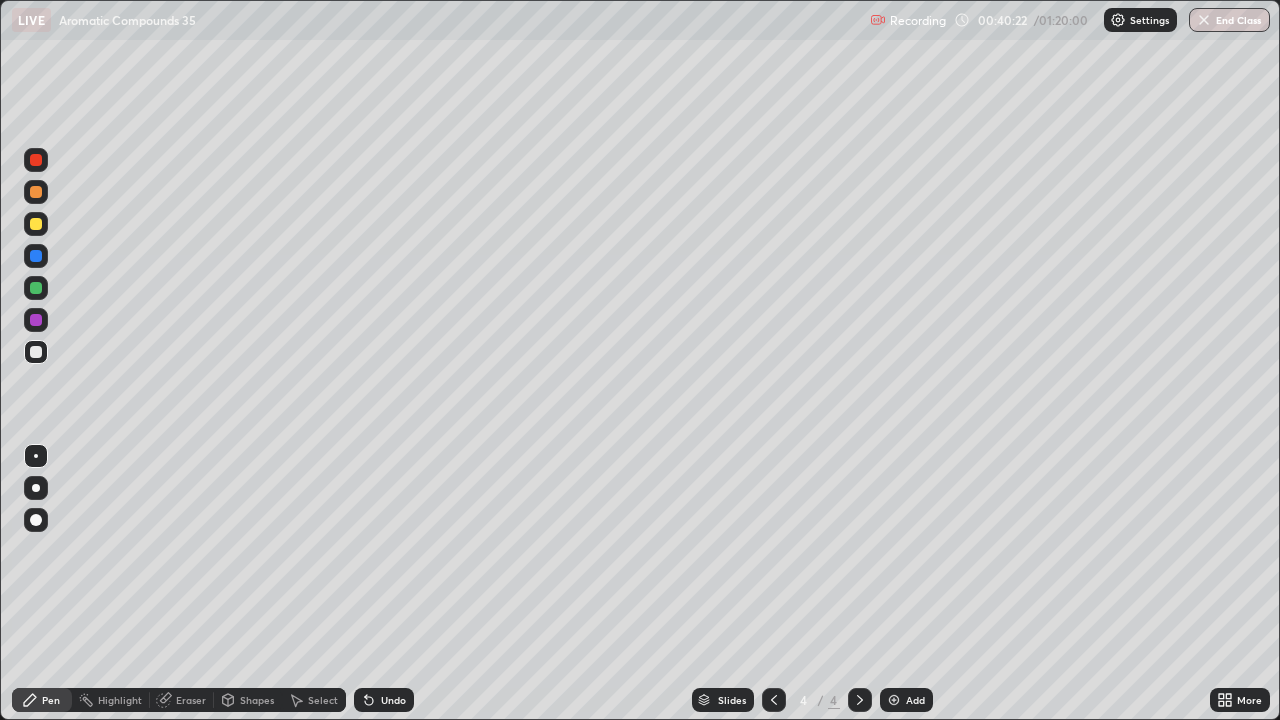 click on "Select" at bounding box center [323, 700] 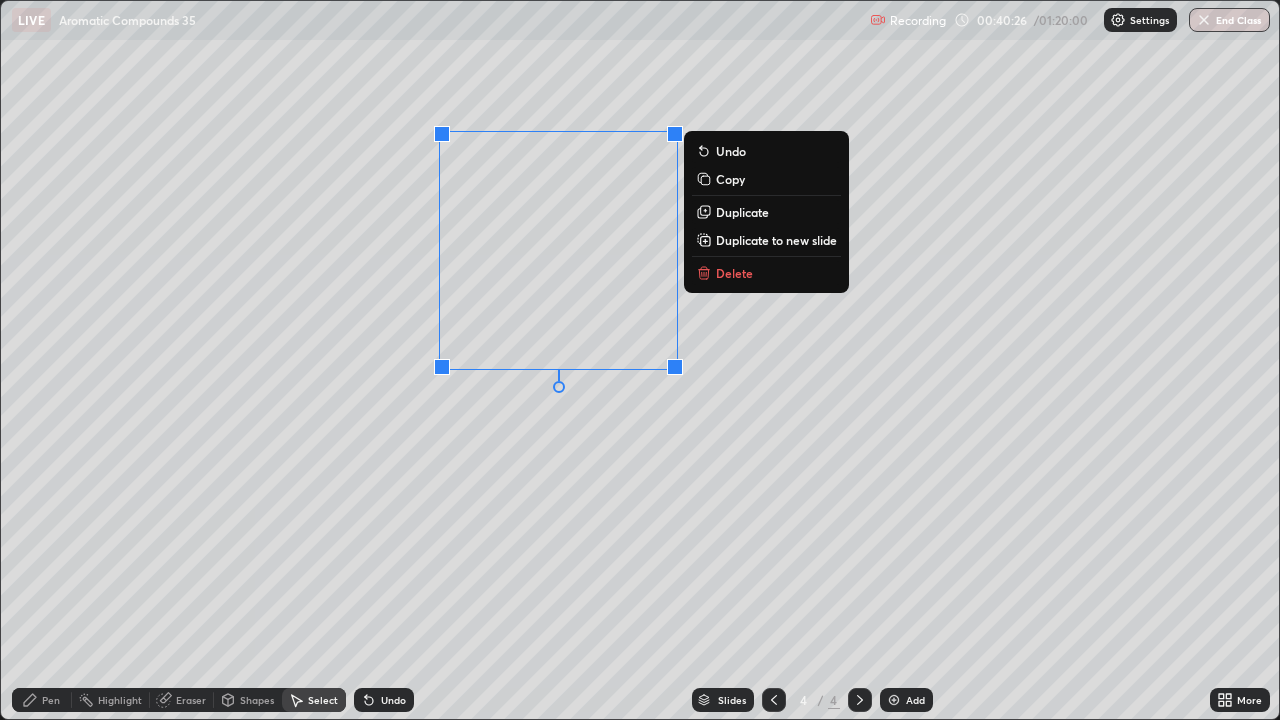 click on "0 ° Undo Copy Duplicate Duplicate to new slide Delete" at bounding box center [640, 360] 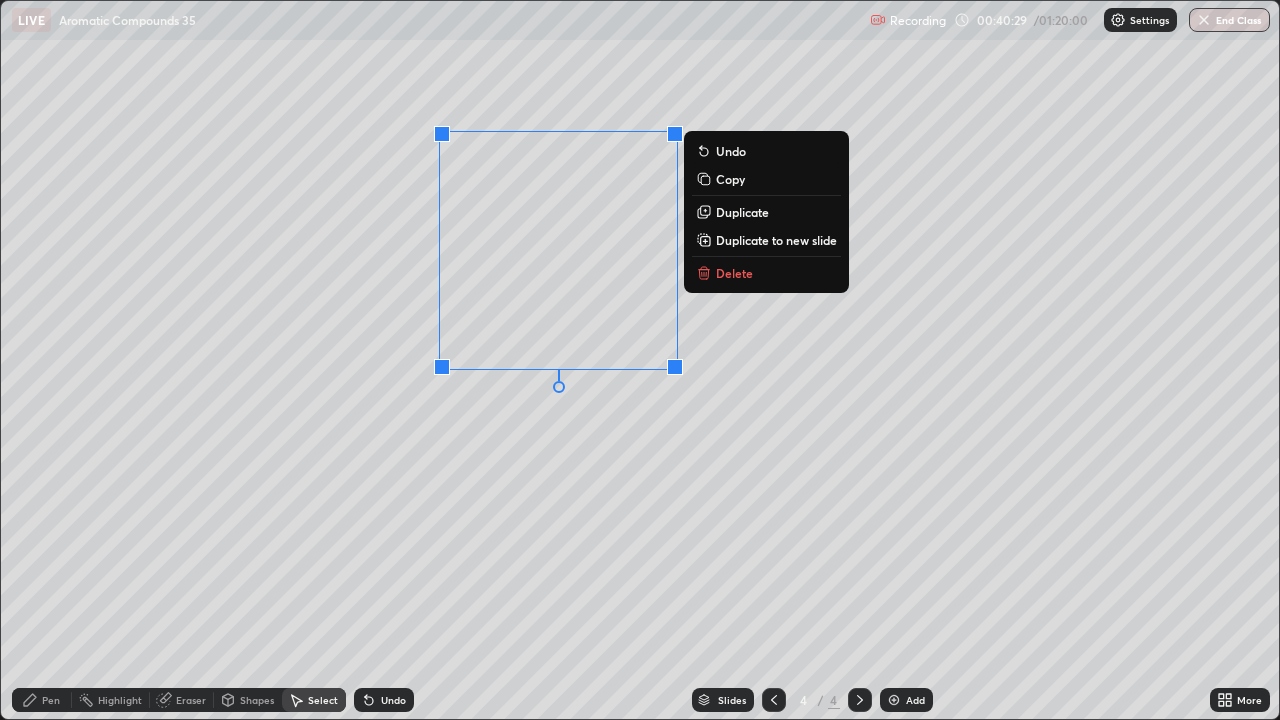 click on "Delete" at bounding box center (734, 273) 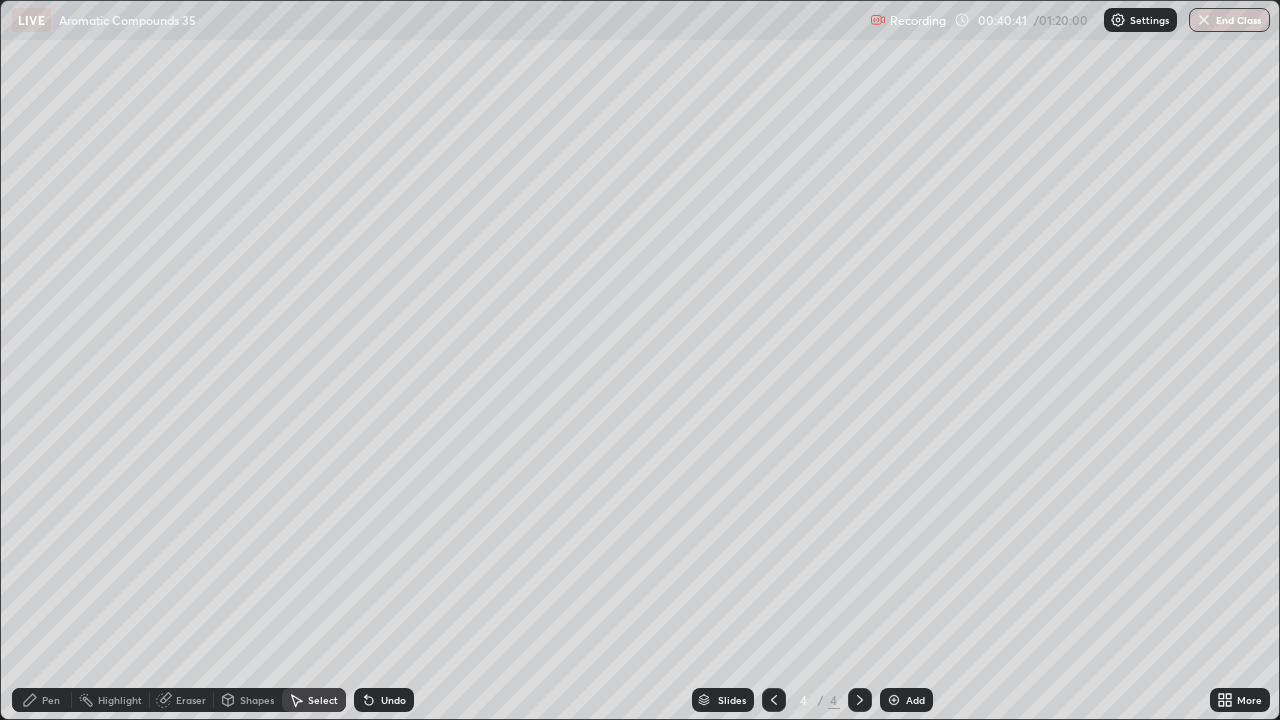 click on "Pen" at bounding box center (51, 700) 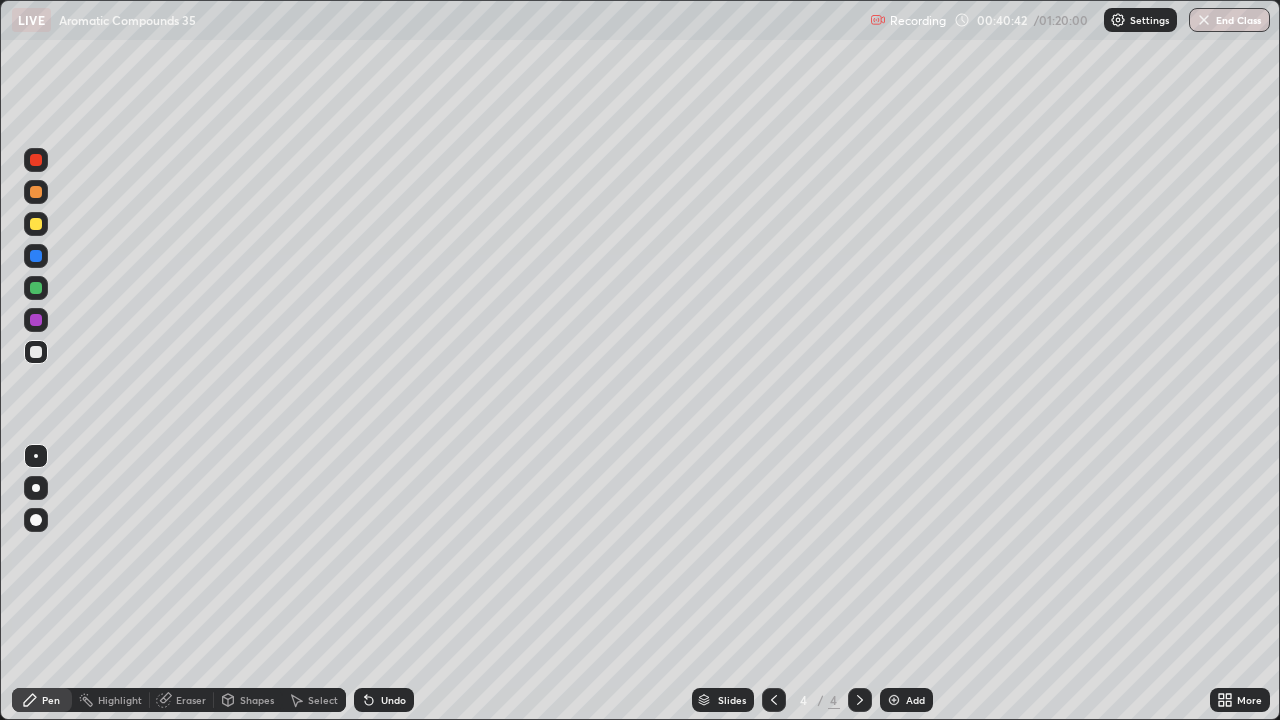 click at bounding box center (36, 224) 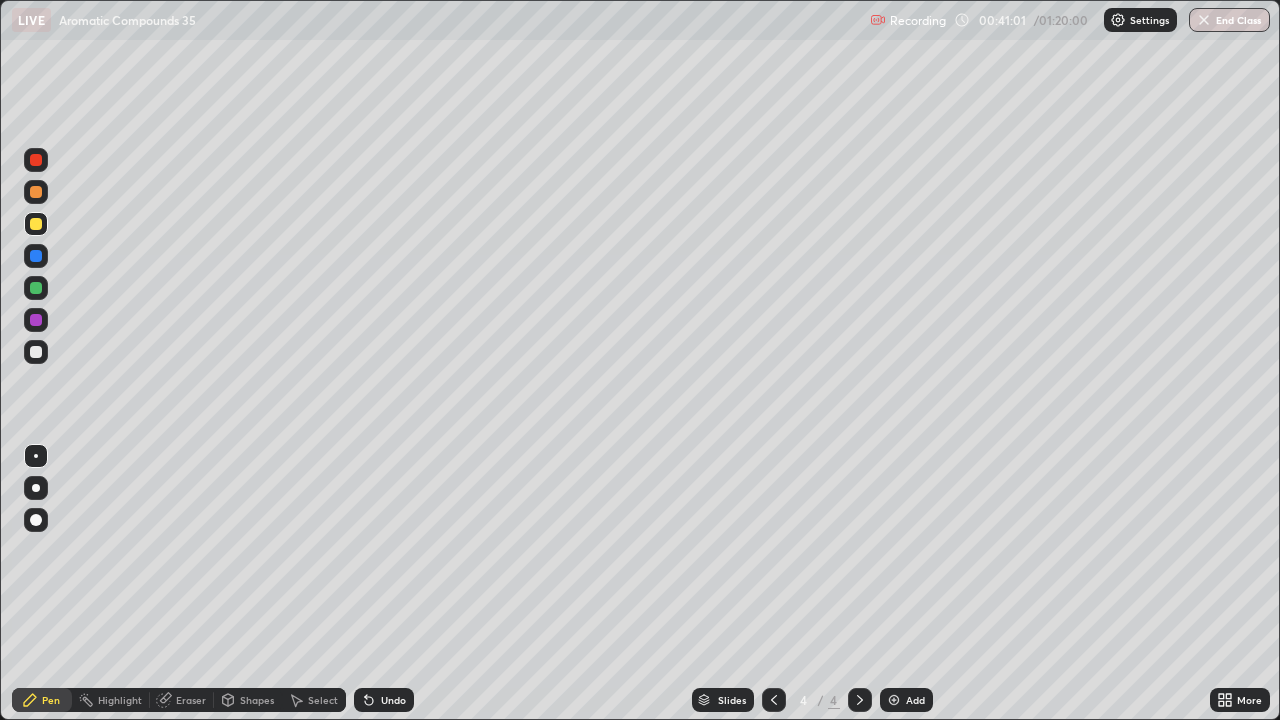 click on "Undo" at bounding box center [393, 700] 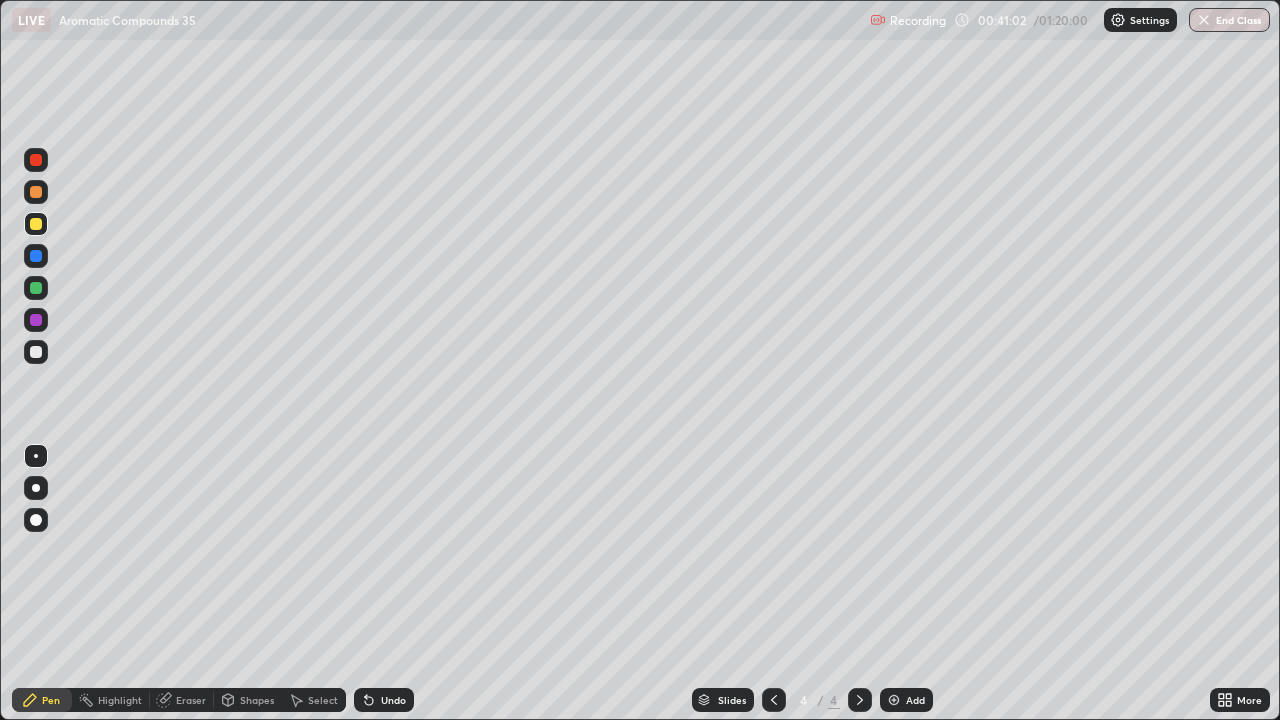 click on "Undo" at bounding box center (384, 700) 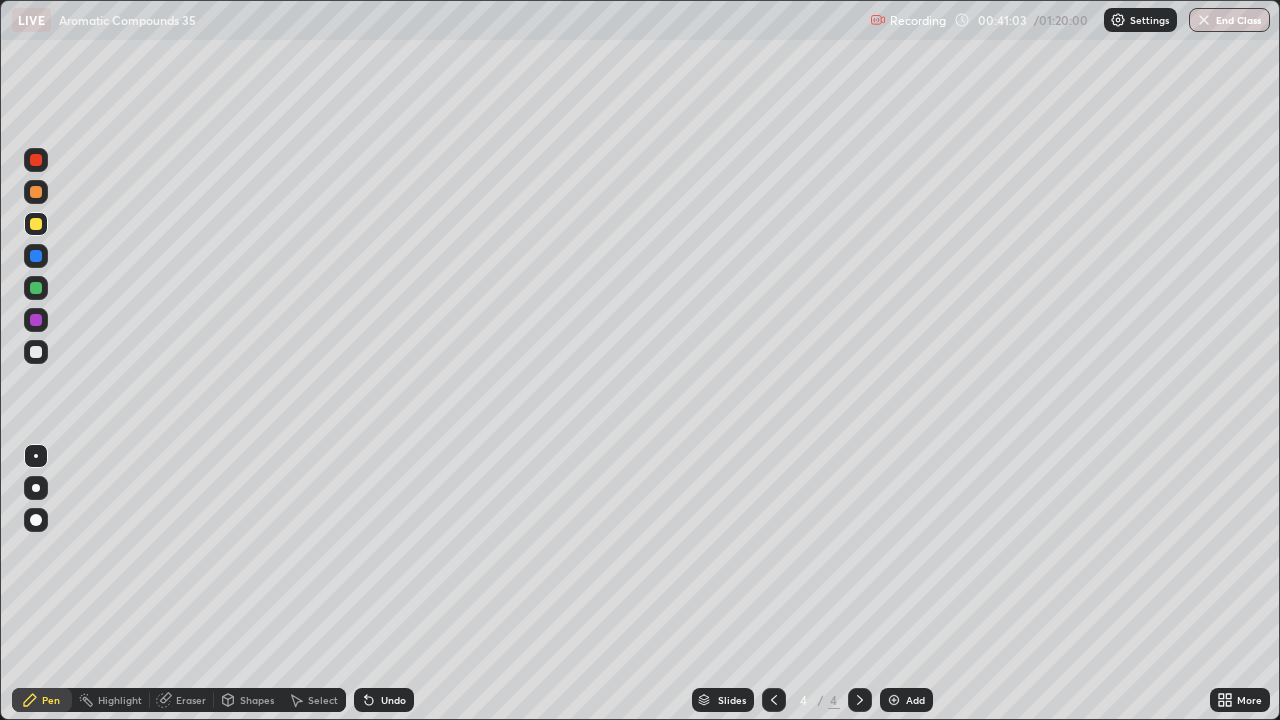 click 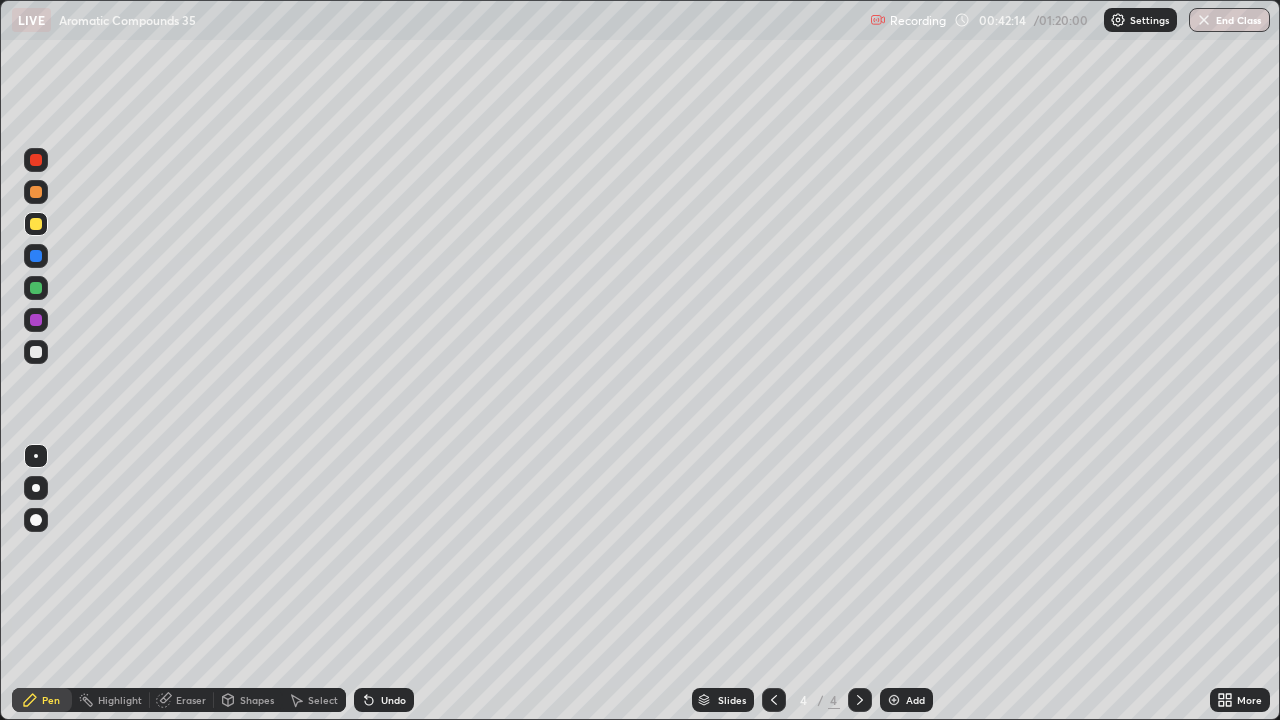 click at bounding box center [36, 160] 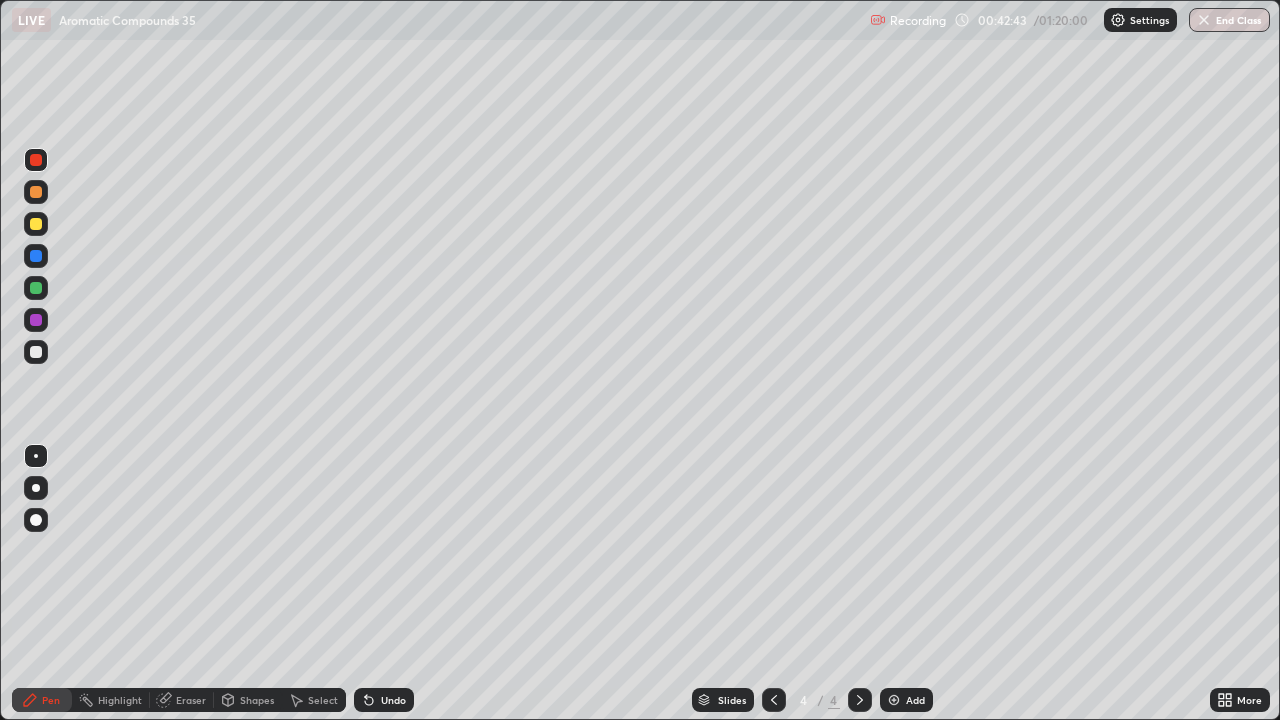 click at bounding box center [36, 352] 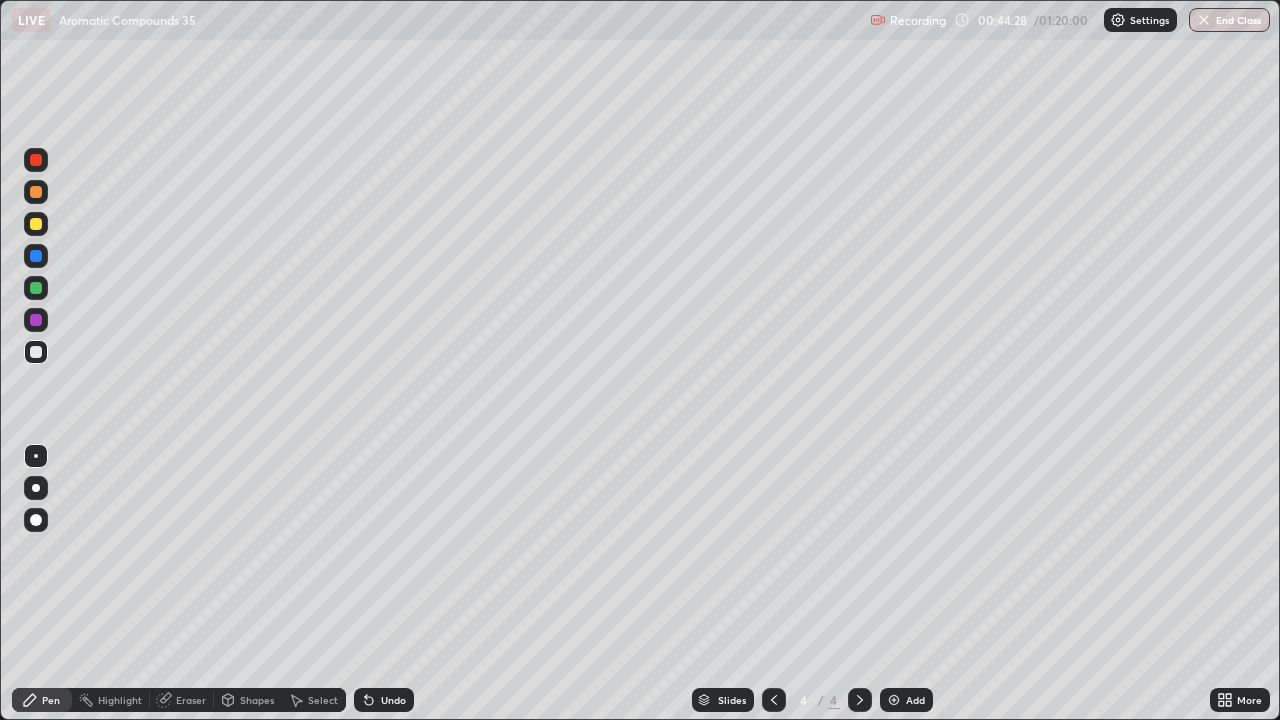 click at bounding box center [36, 224] 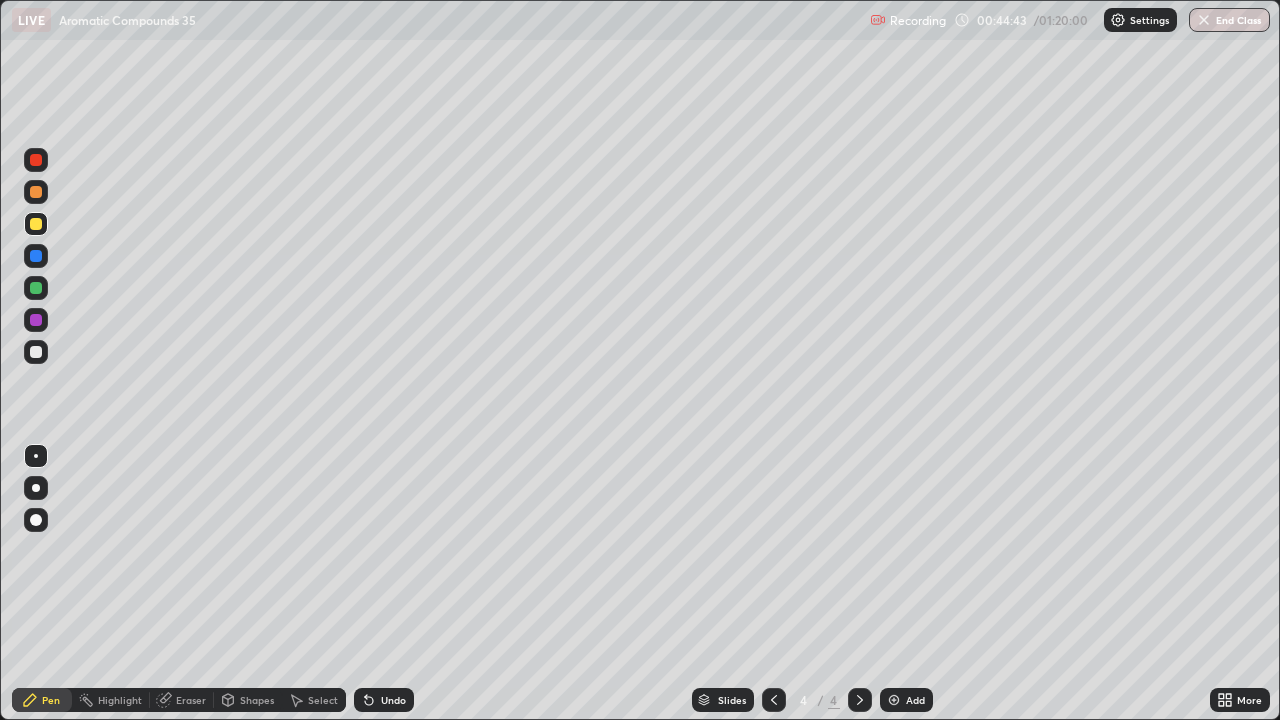 click at bounding box center [36, 352] 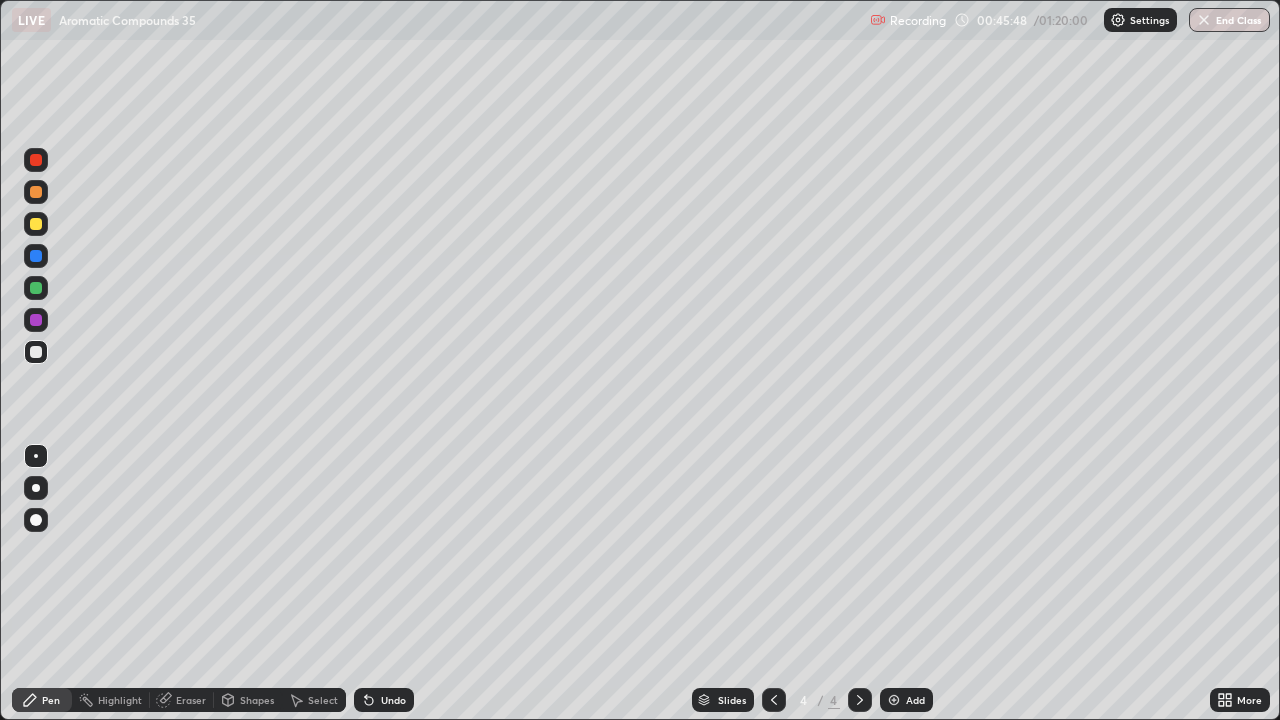 click on "Undo" at bounding box center (393, 700) 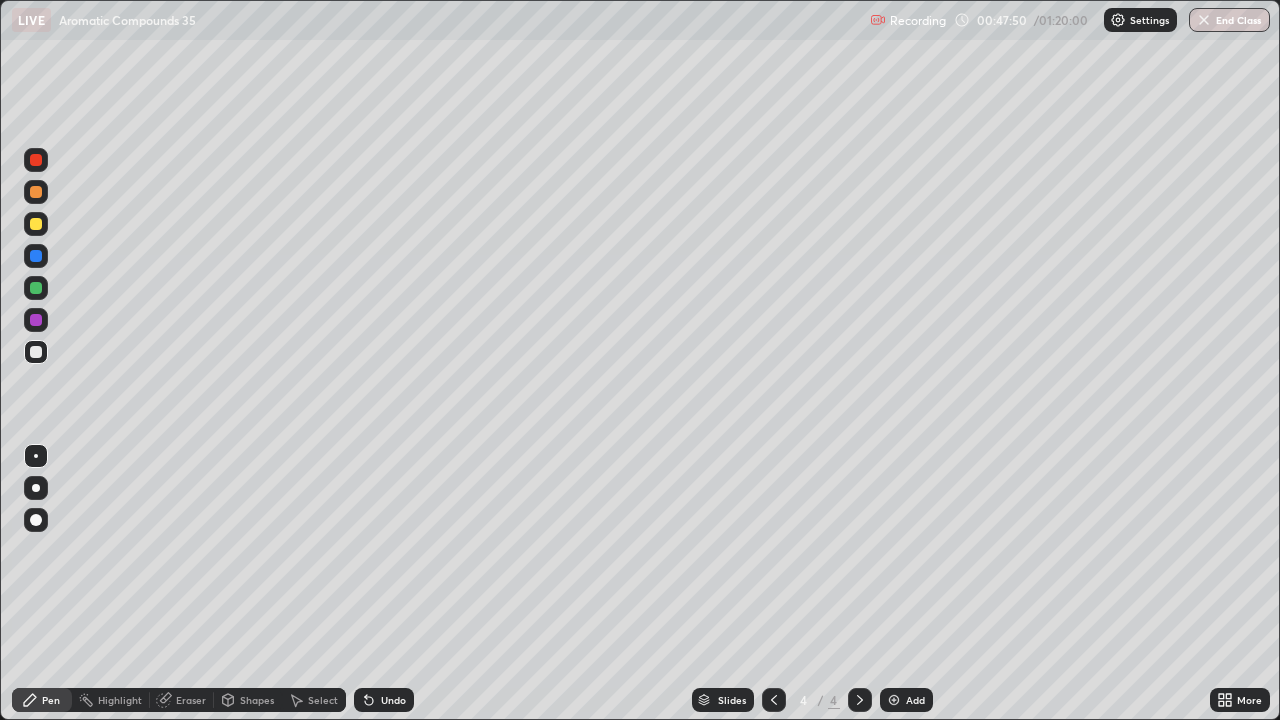 click on "Add" at bounding box center (906, 700) 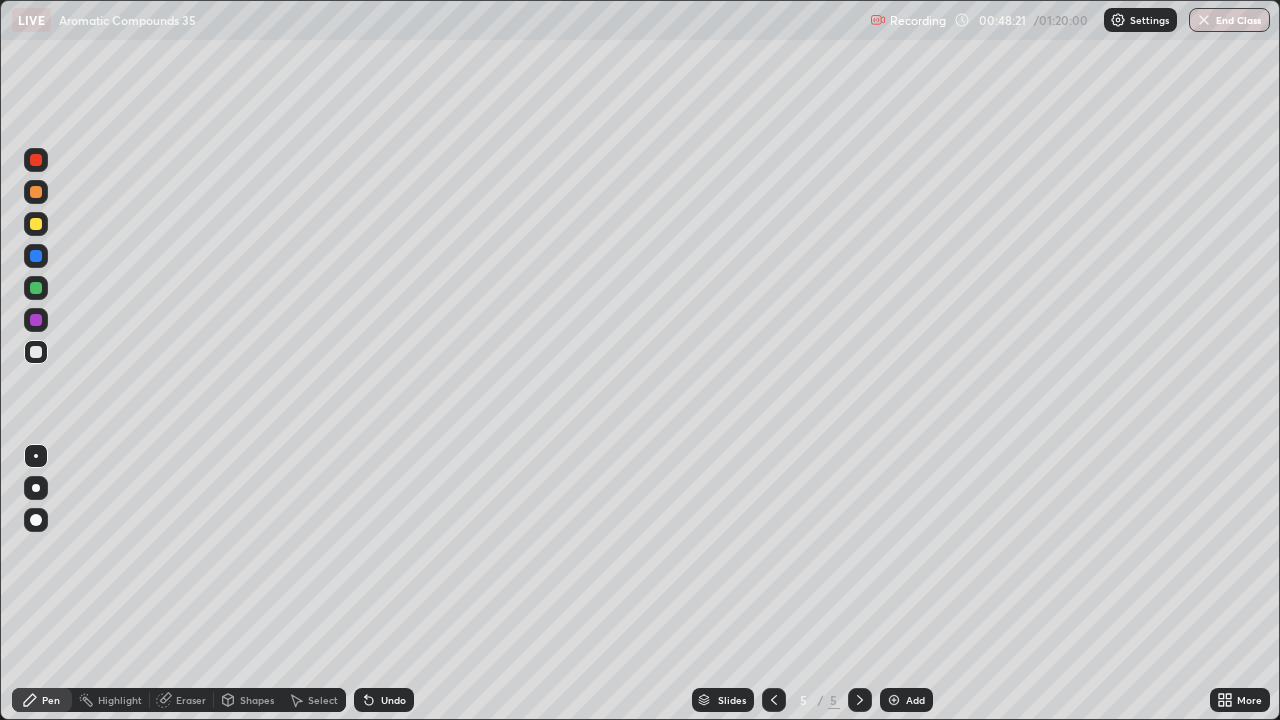 click on "Eraser" at bounding box center [191, 700] 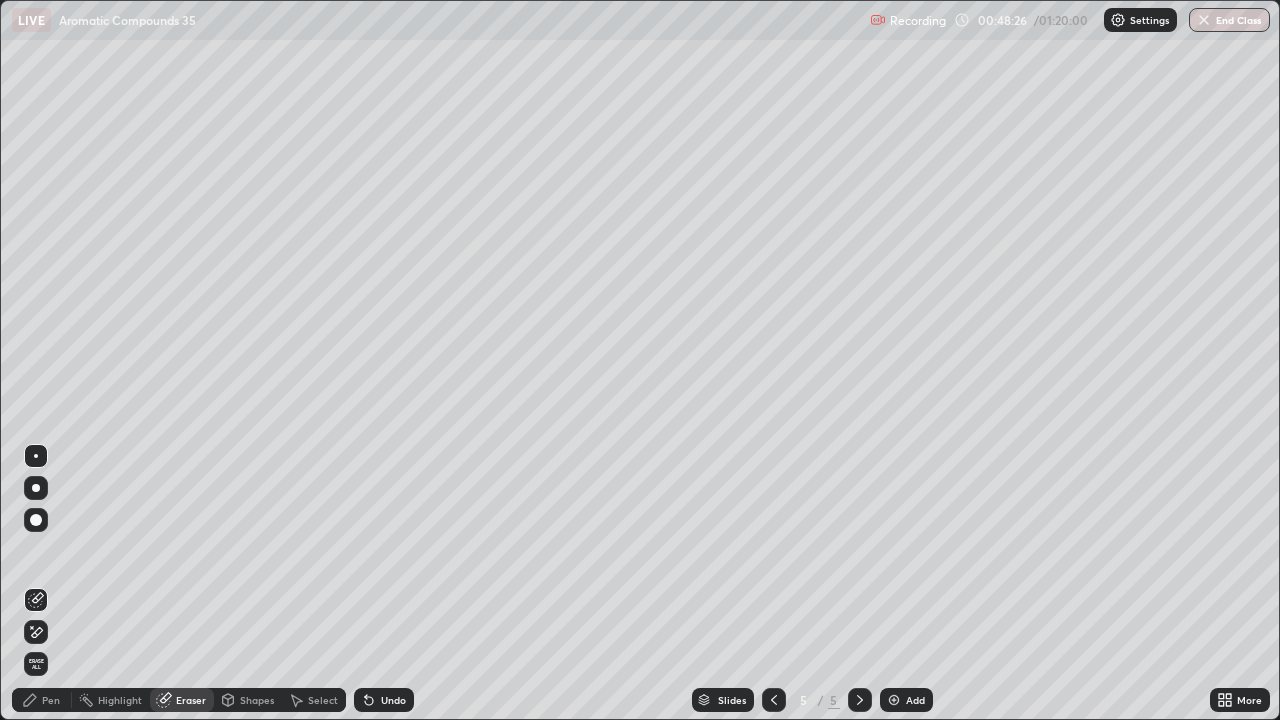 click on "Pen" at bounding box center [51, 700] 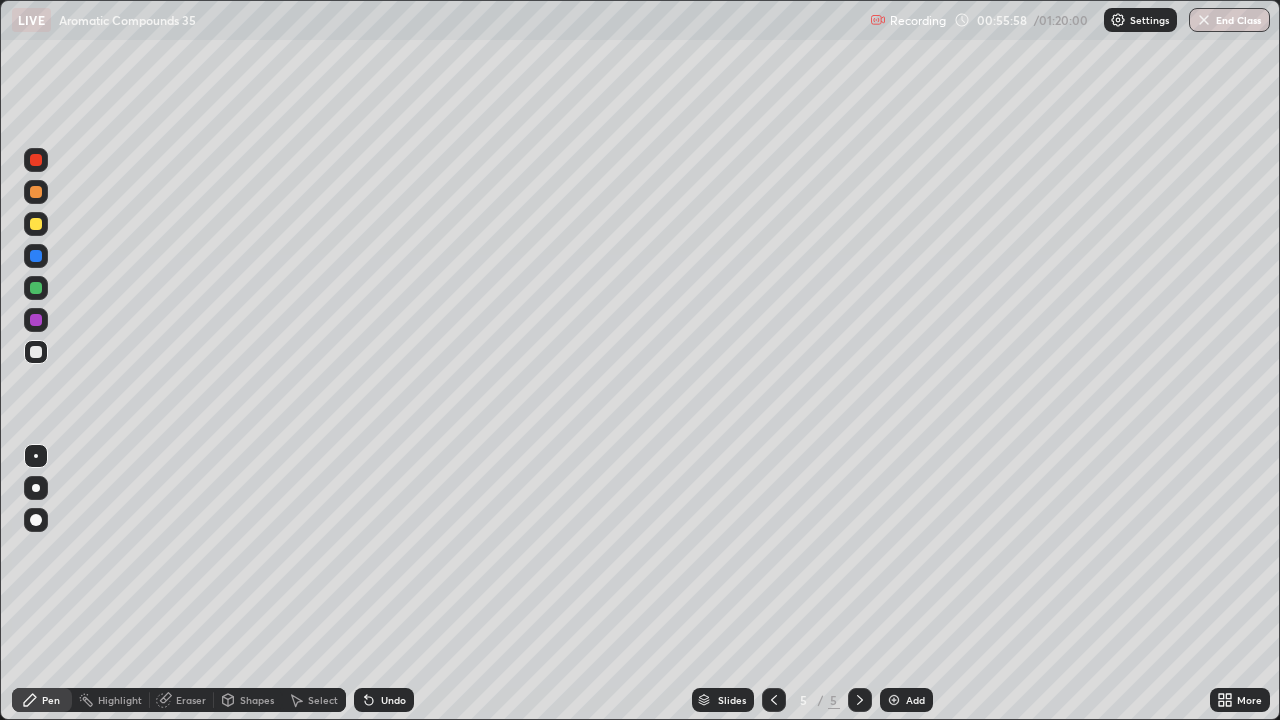 click at bounding box center (36, 224) 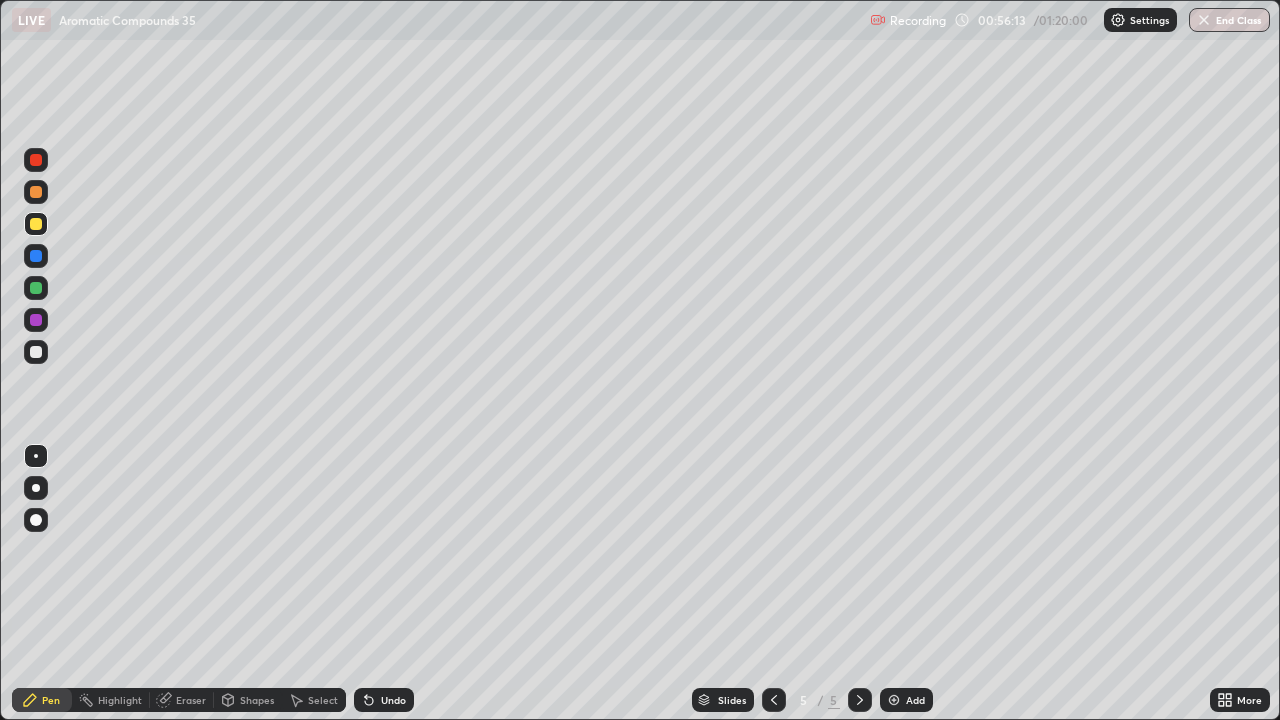 click at bounding box center [36, 160] 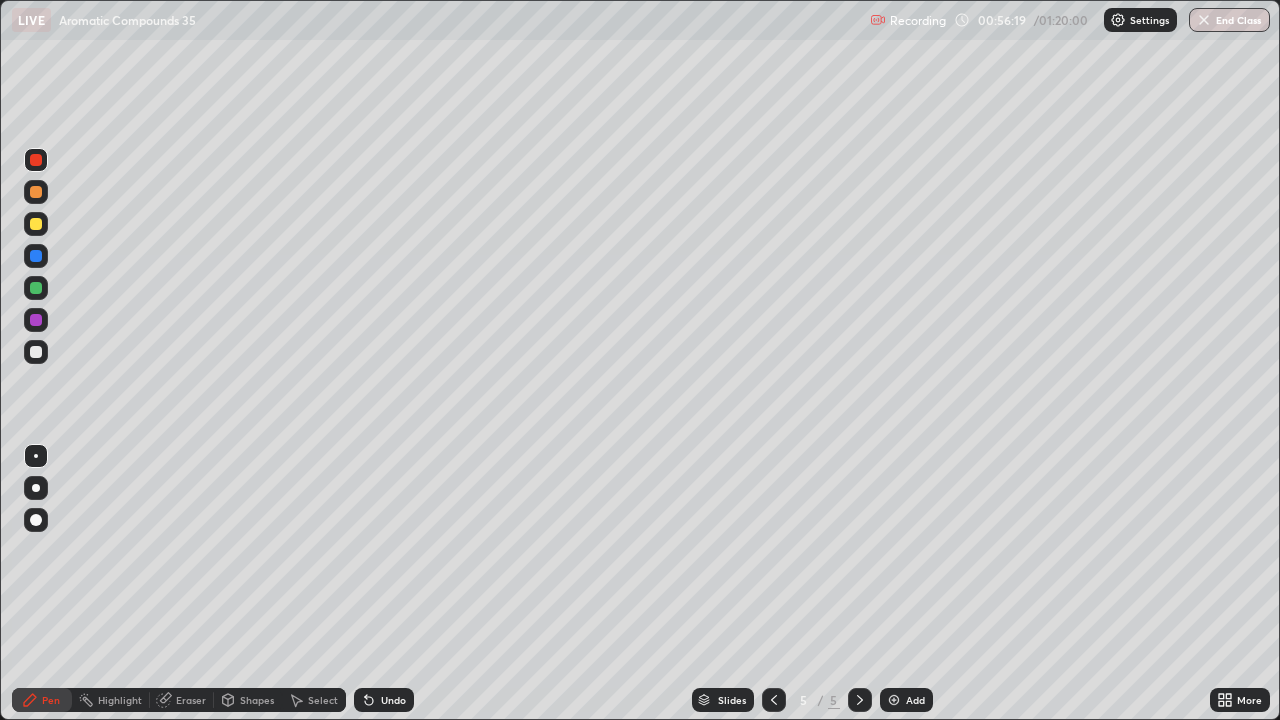click at bounding box center (36, 224) 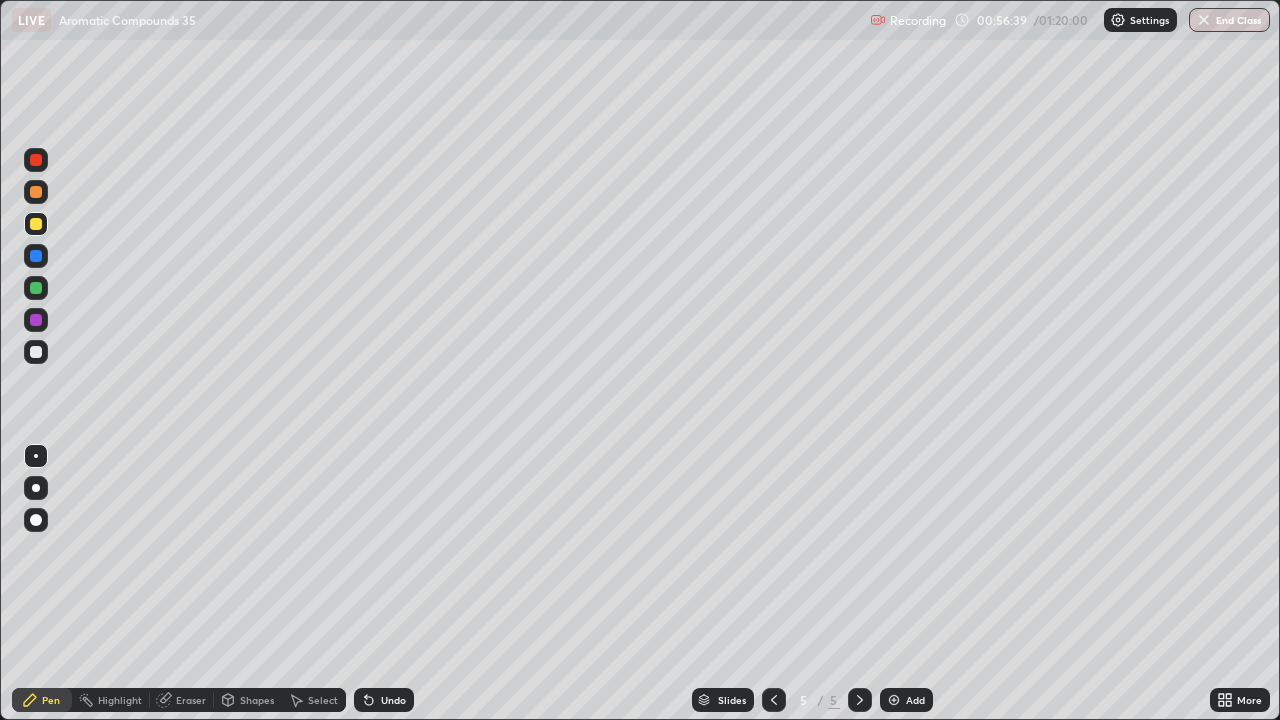 click at bounding box center [36, 160] 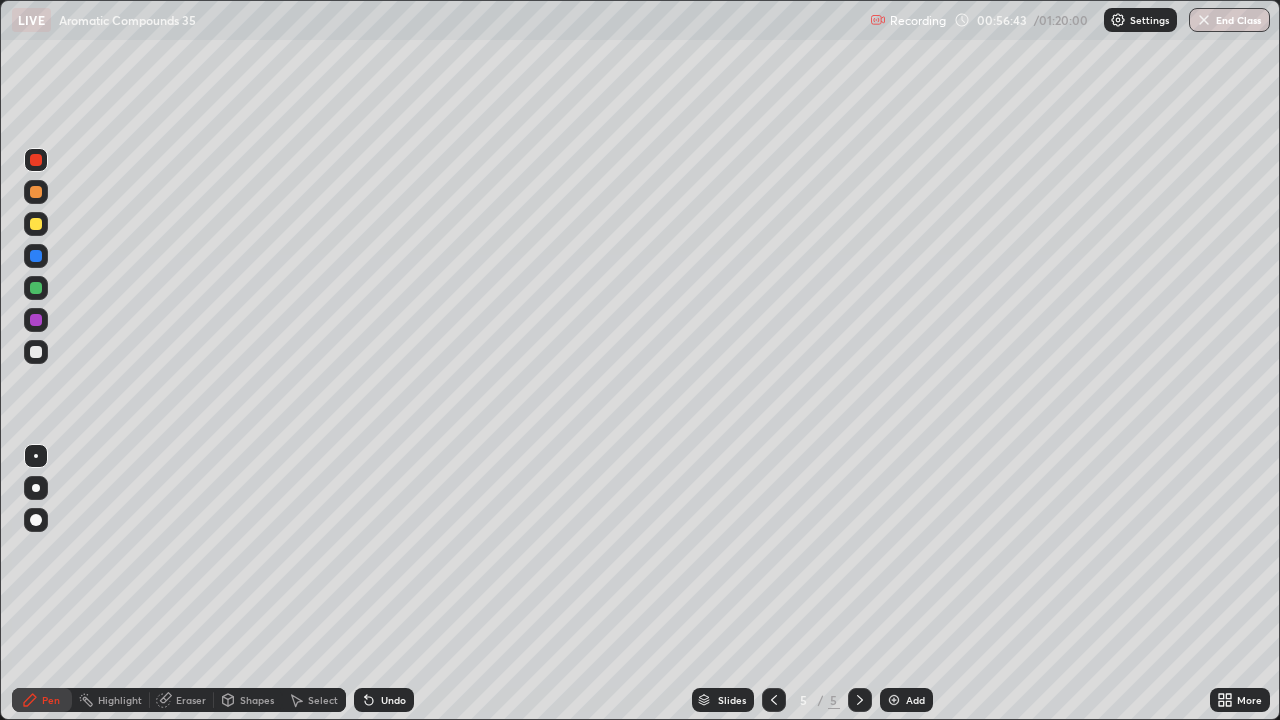 click at bounding box center (36, 224) 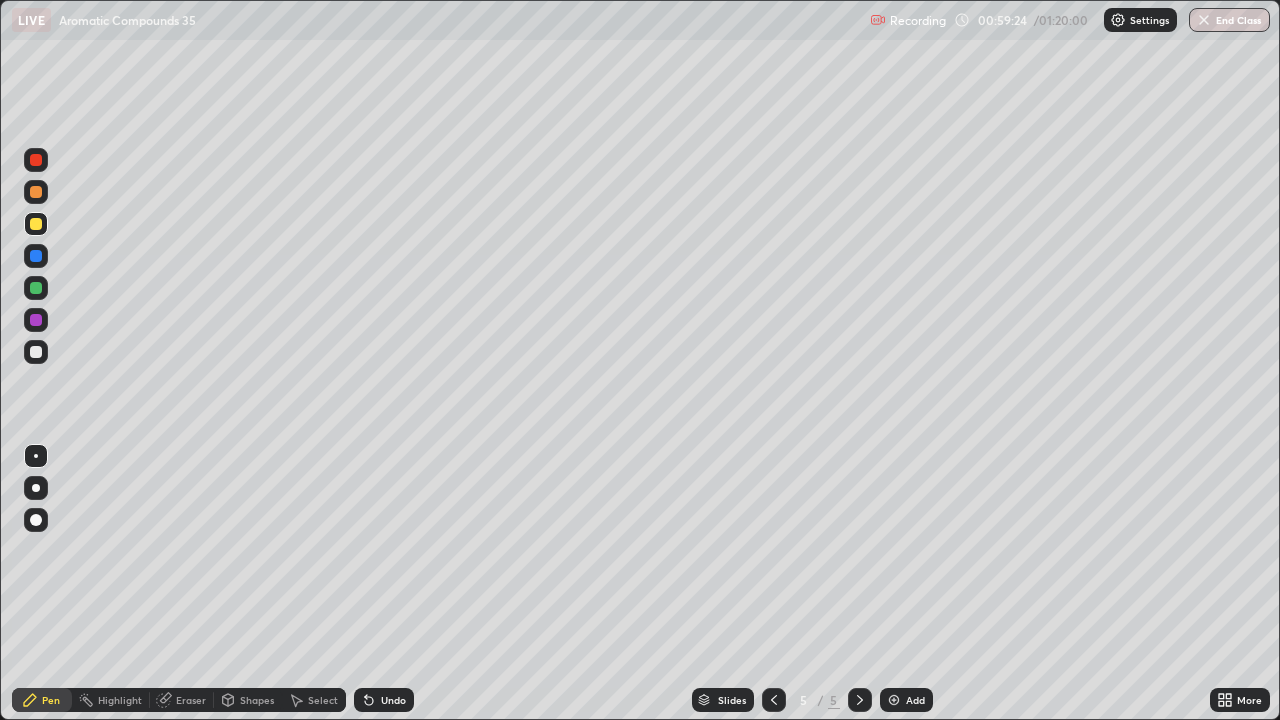 click on "Add" at bounding box center (906, 700) 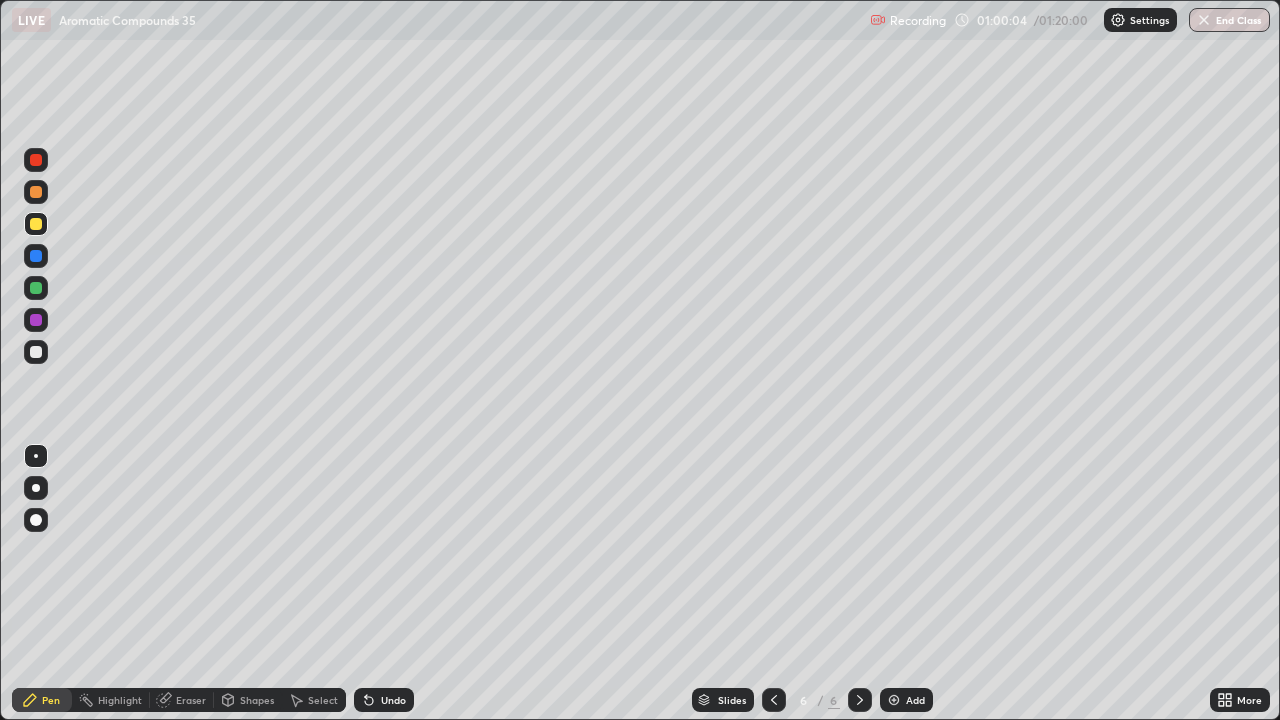 click on "Undo" at bounding box center [384, 700] 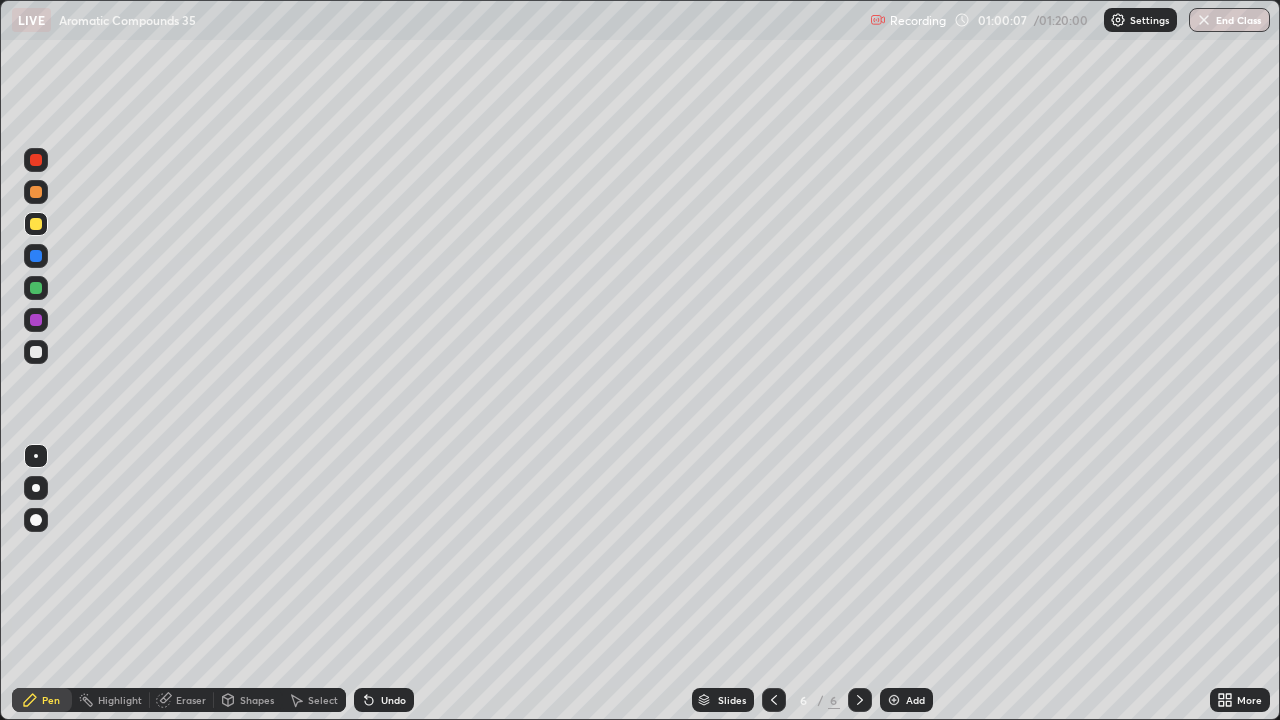 click on "Undo" at bounding box center [384, 700] 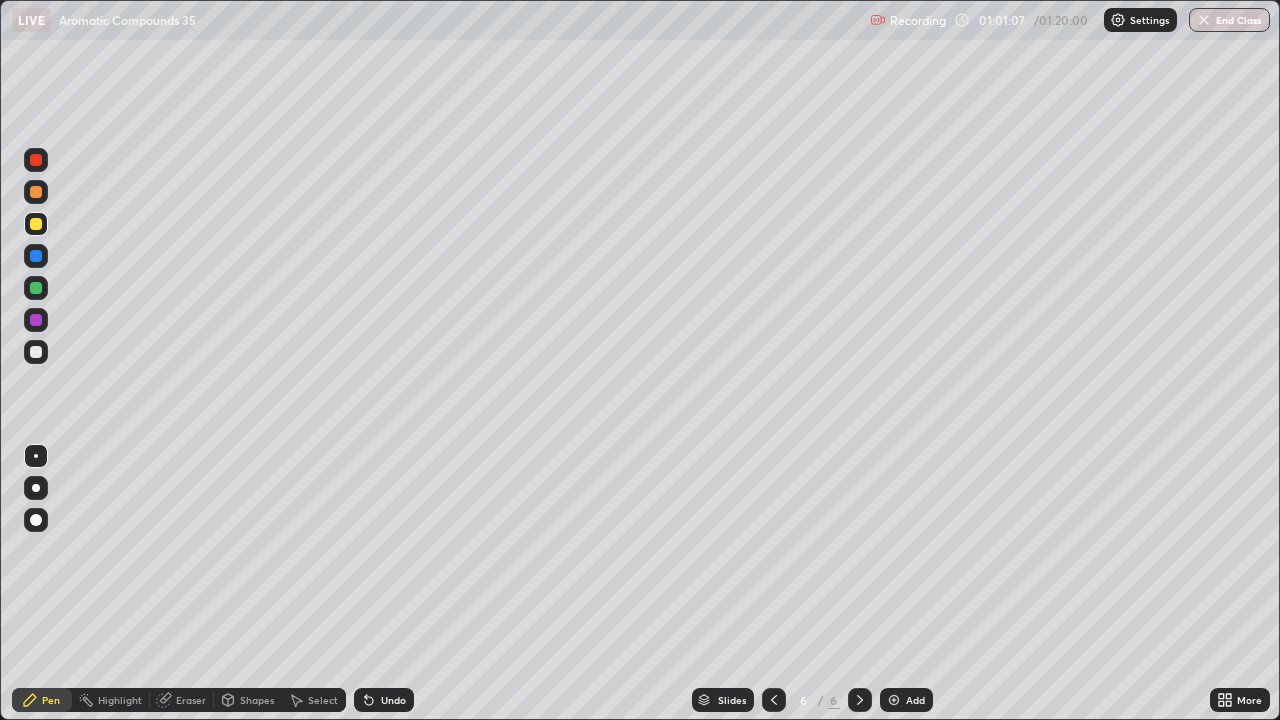 click on "Undo" at bounding box center [393, 700] 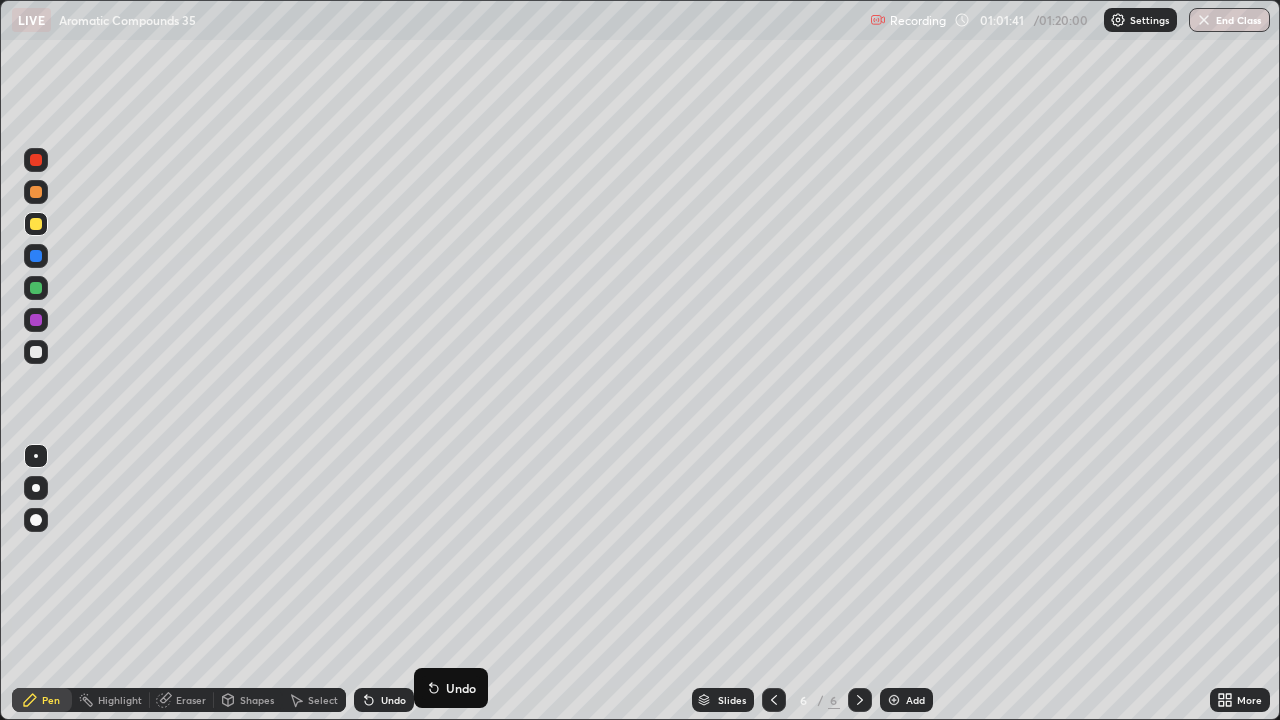 click on "Slides 6 / 6 Add" at bounding box center (812, 700) 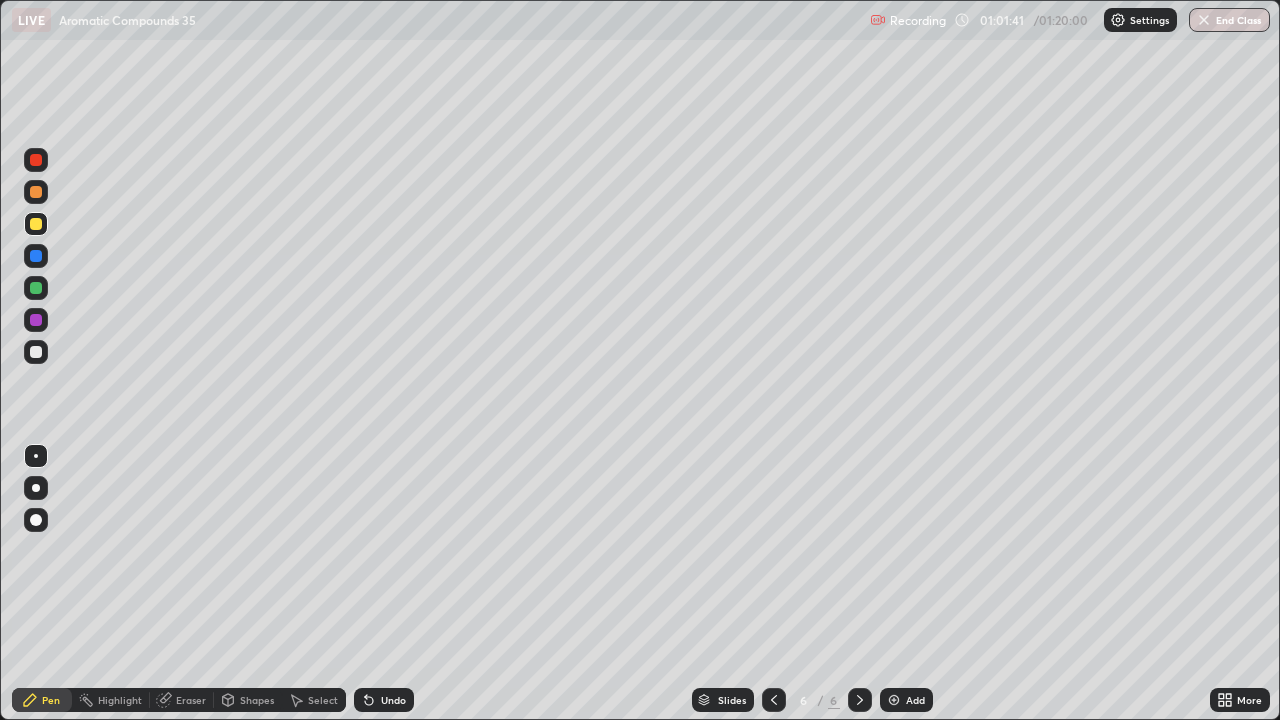 click on "Slides 6 / 6 Add" at bounding box center (812, 700) 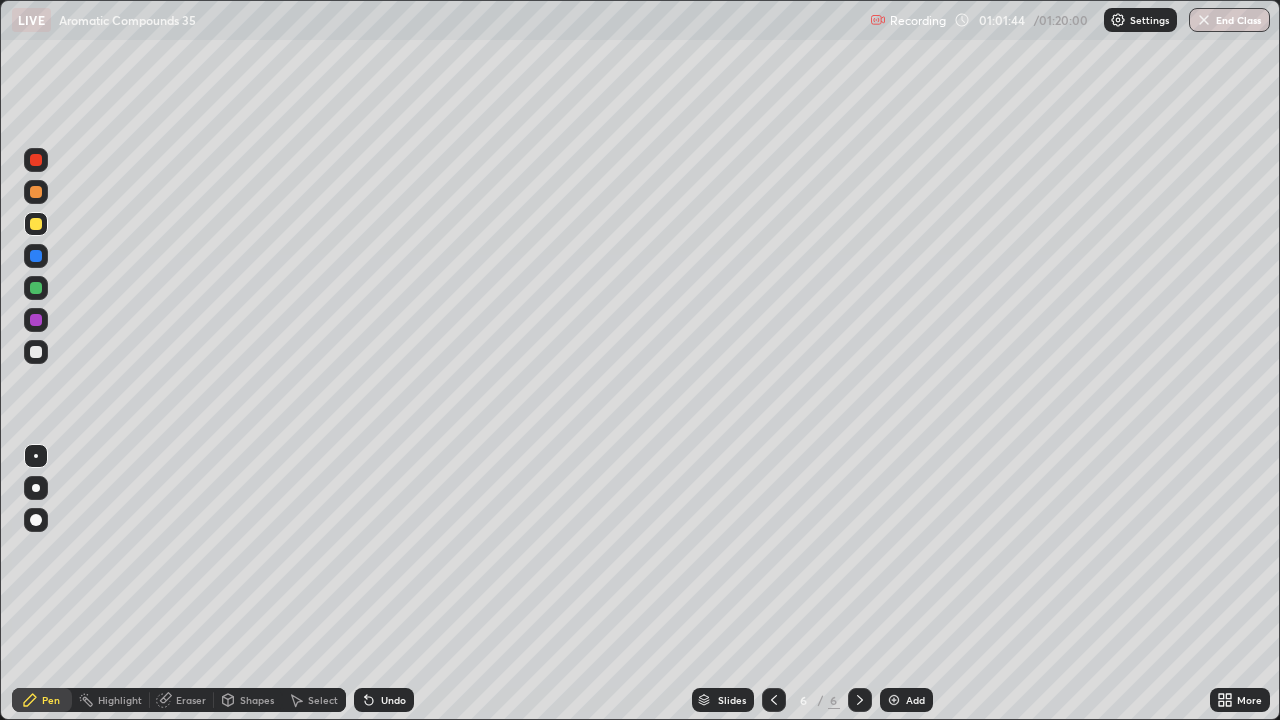 click on "Undo" at bounding box center (393, 700) 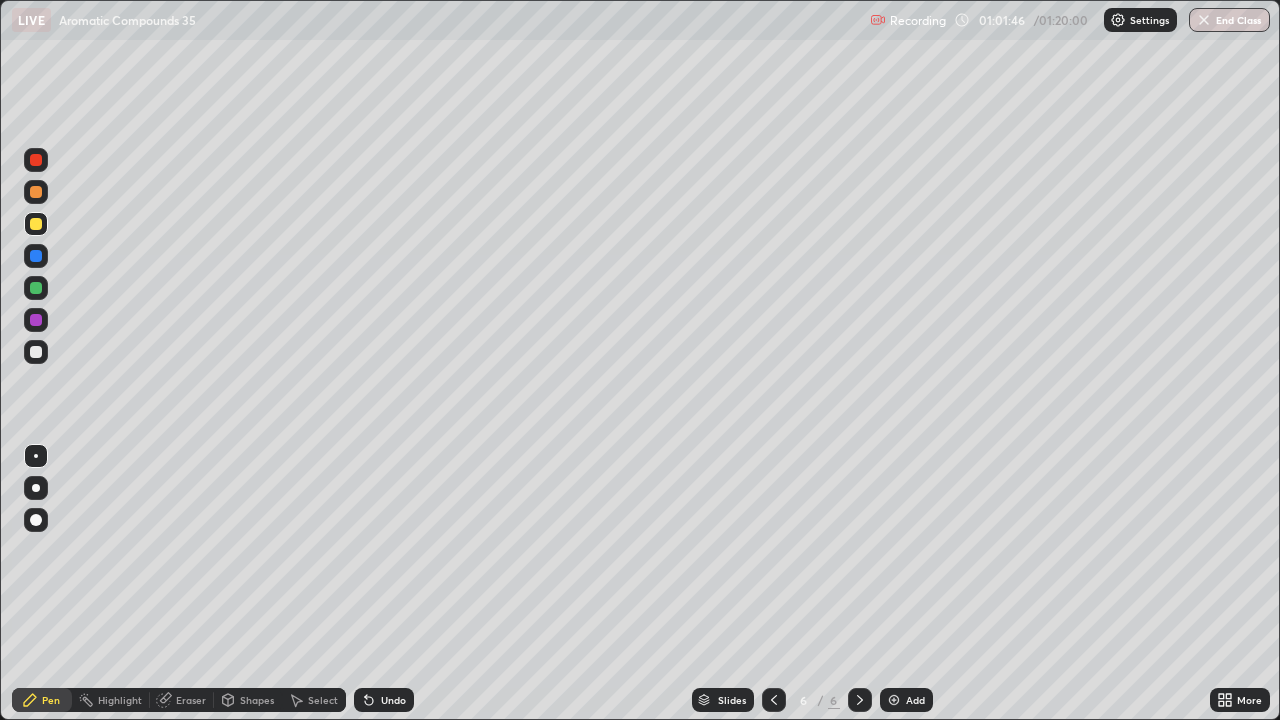 click on "Undo" at bounding box center [393, 700] 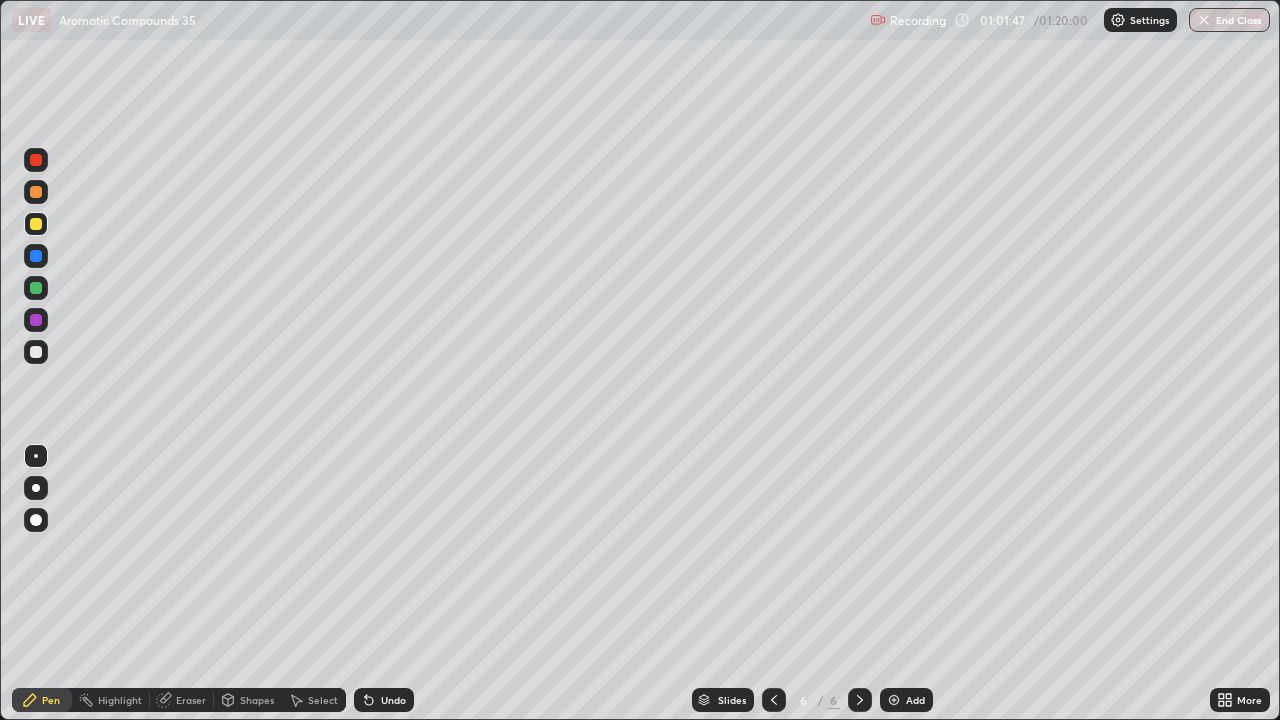 click on "Undo" at bounding box center [384, 700] 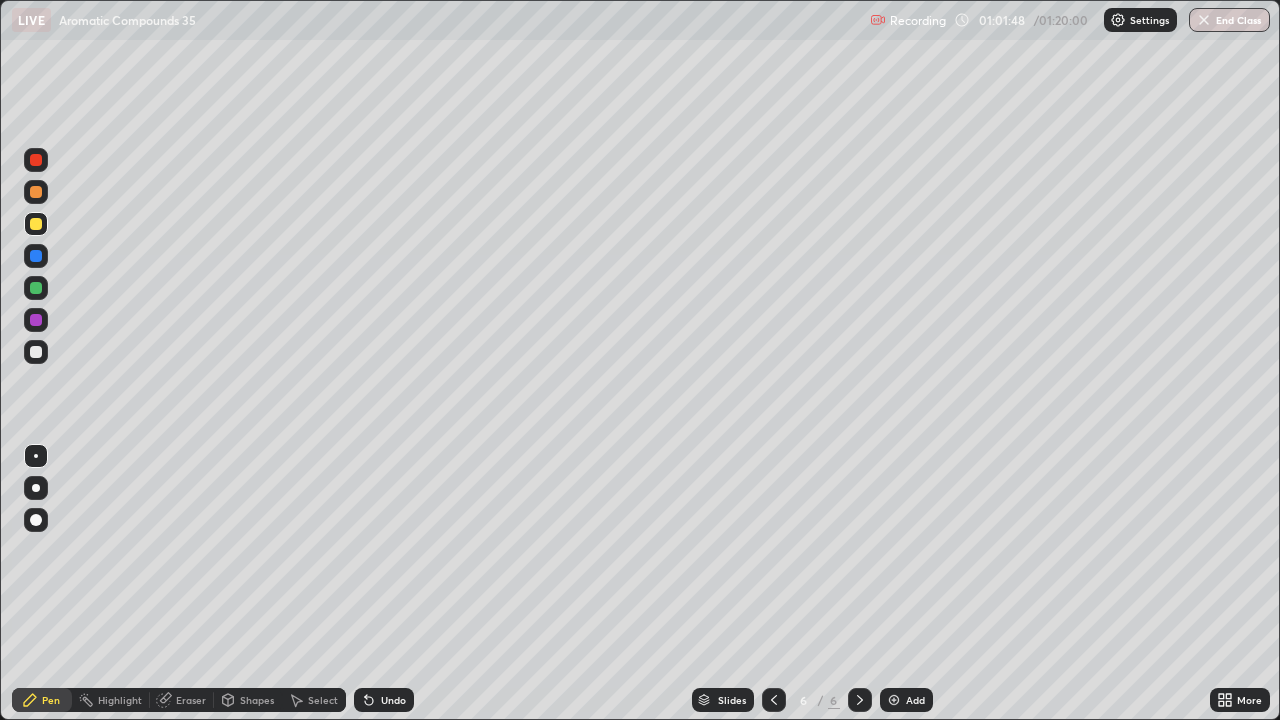 click on "Undo" at bounding box center (384, 700) 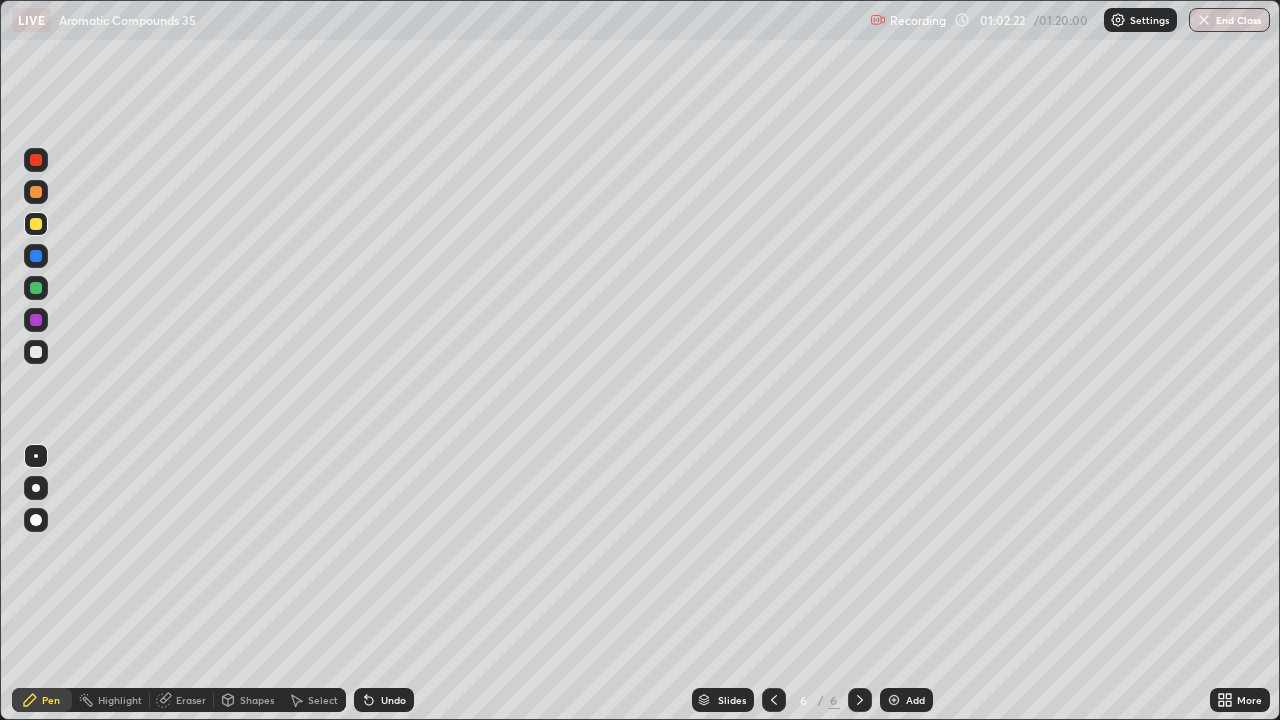 click on "Undo" at bounding box center (384, 700) 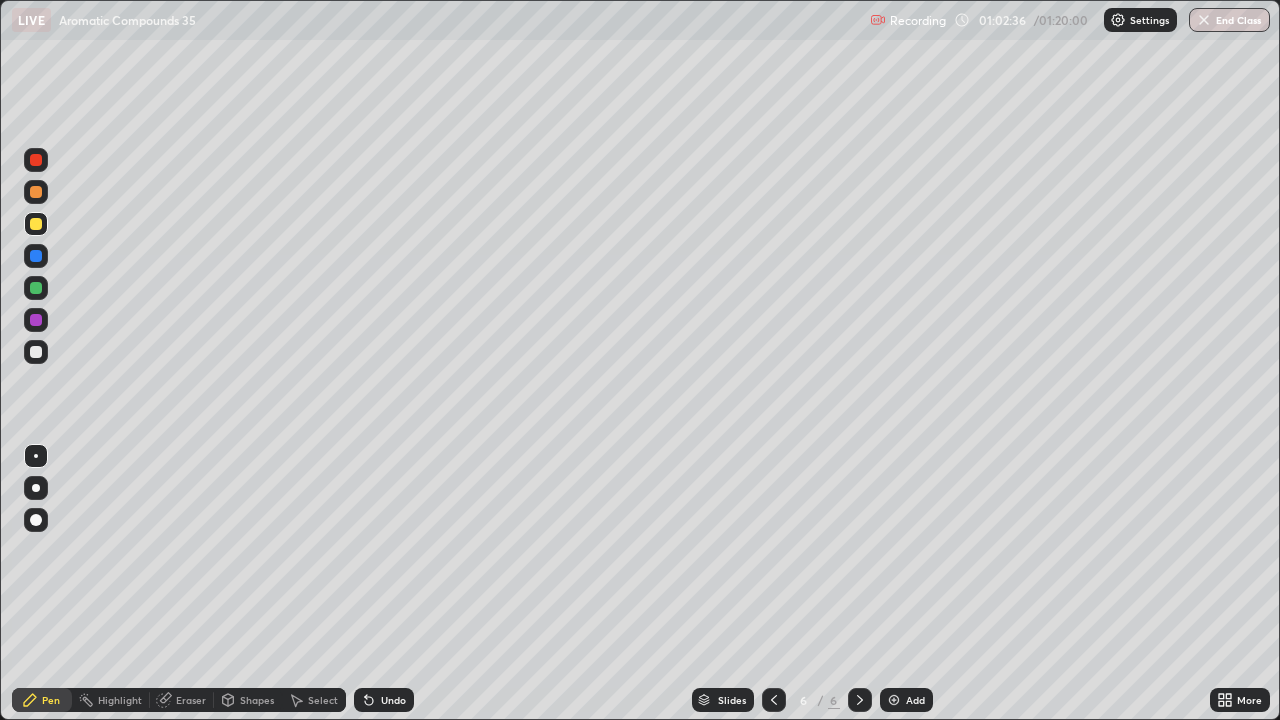 click on "Undo" at bounding box center [393, 700] 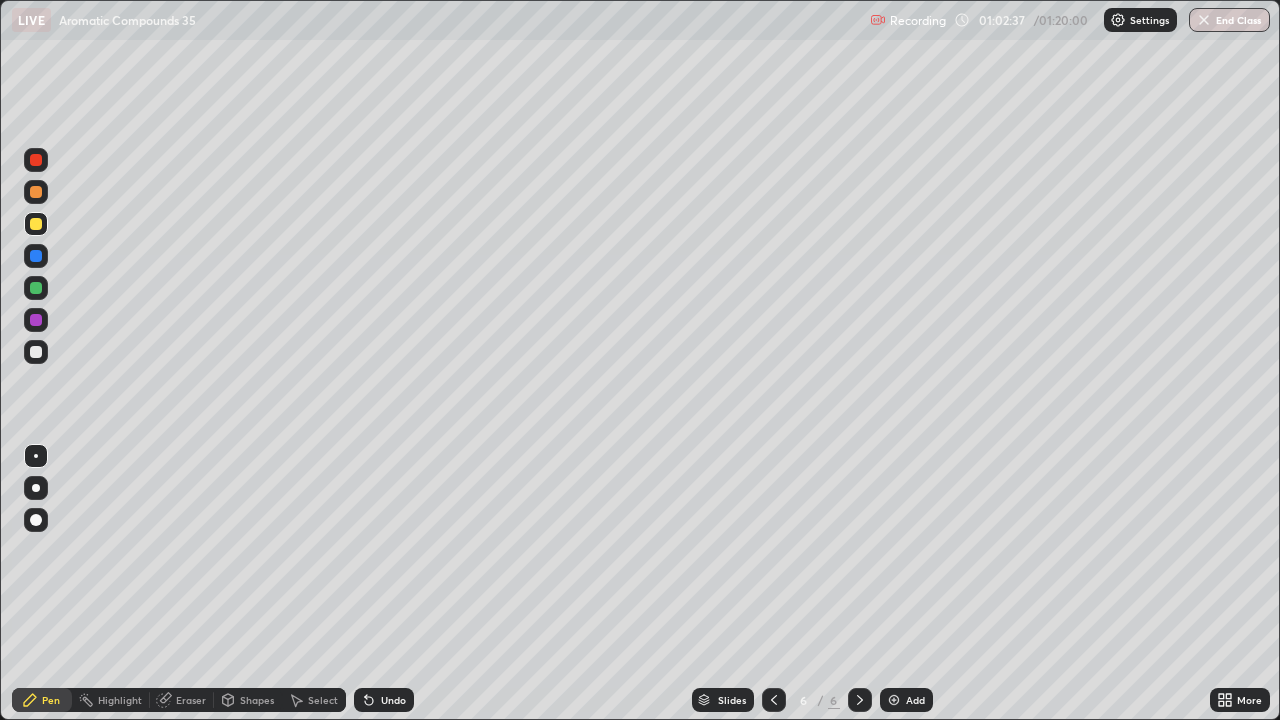 click on "Undo" at bounding box center (384, 700) 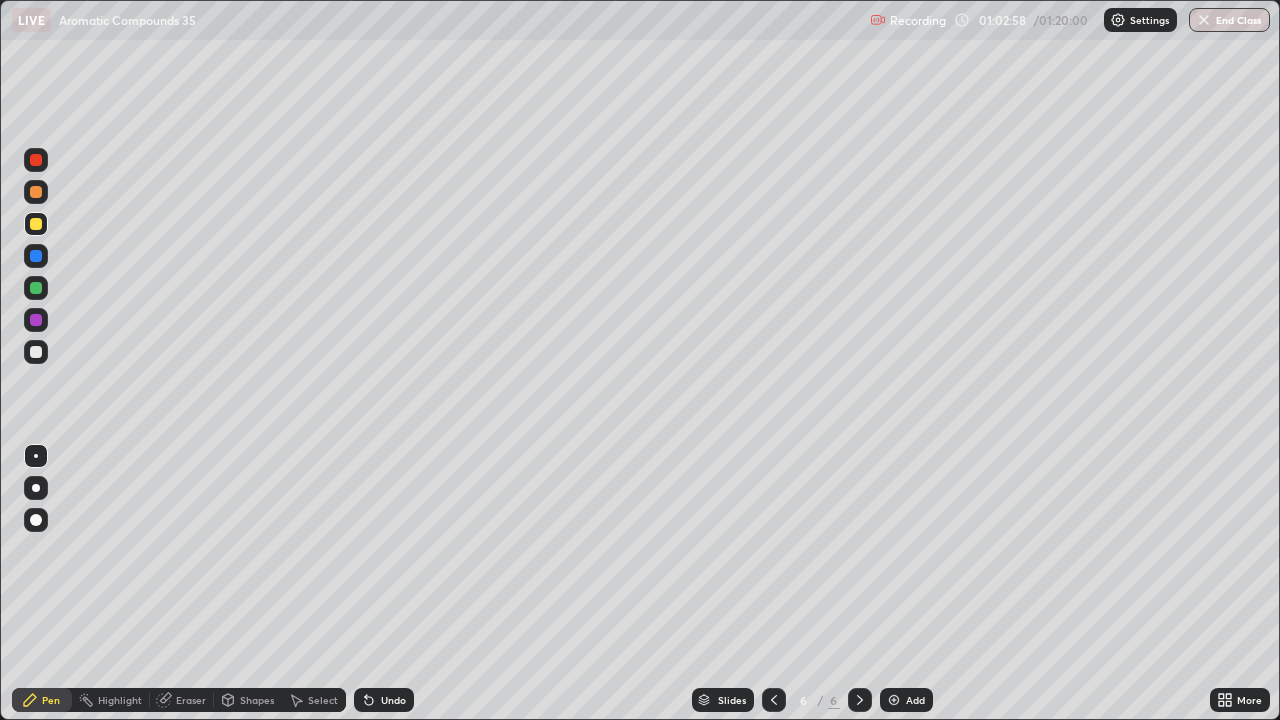 click at bounding box center [36, 352] 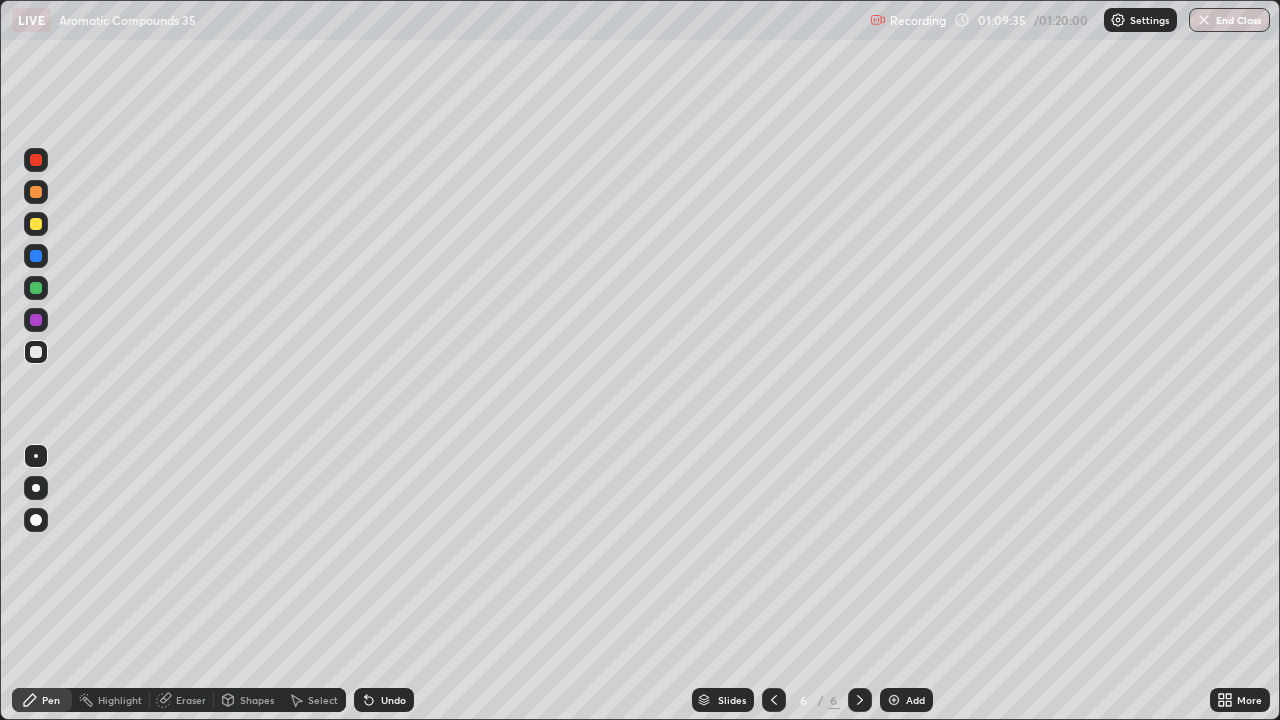 click at bounding box center (36, 352) 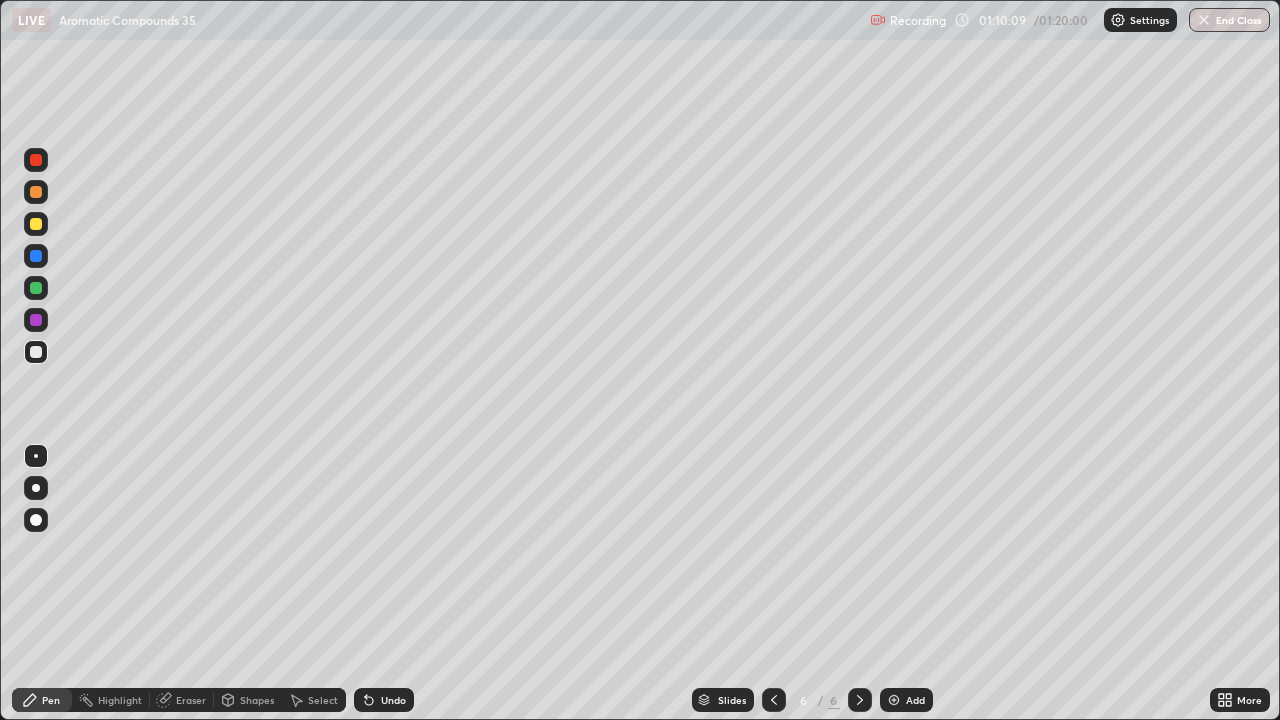 click on "Undo" at bounding box center [384, 700] 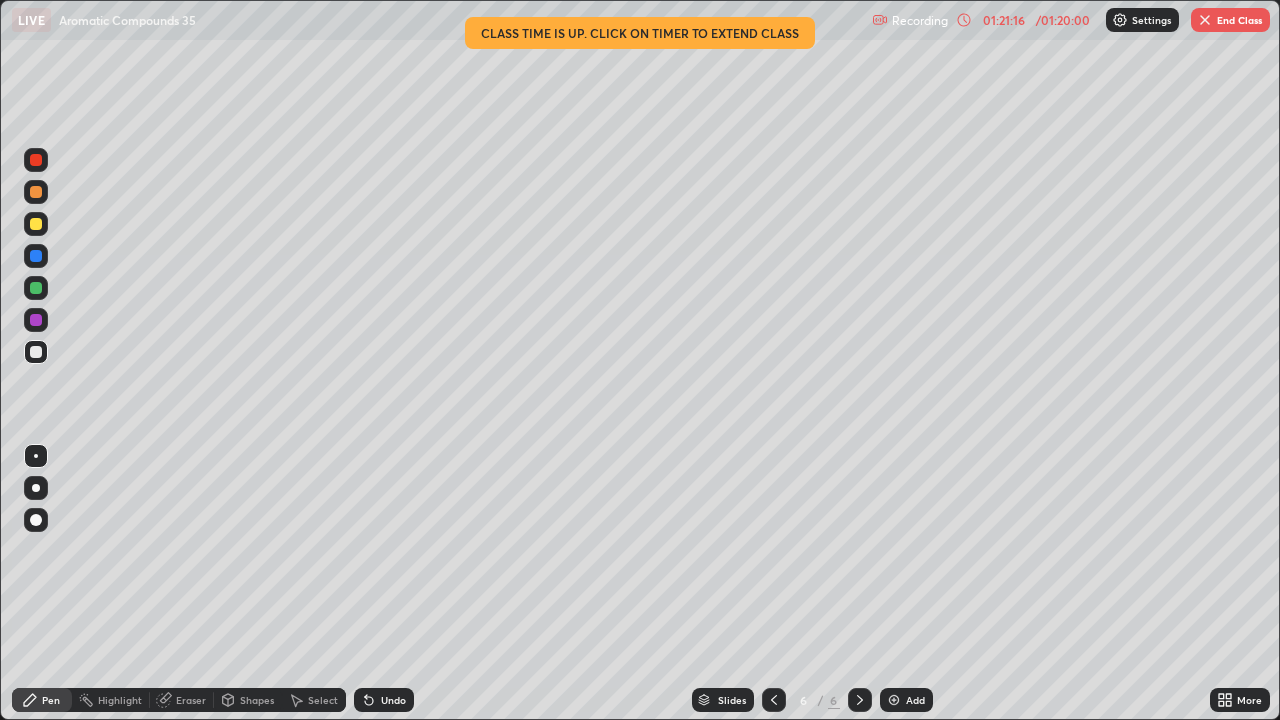 click on "End Class" at bounding box center (1230, 20) 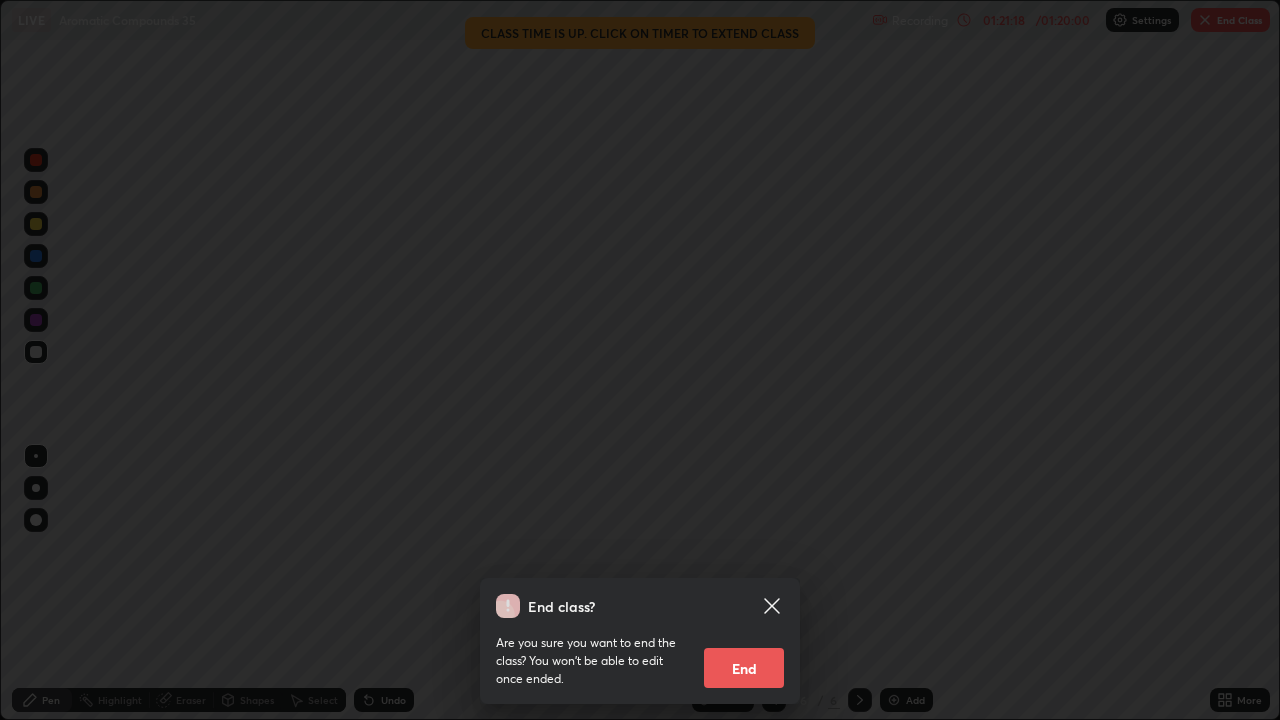 click on "End" at bounding box center (744, 668) 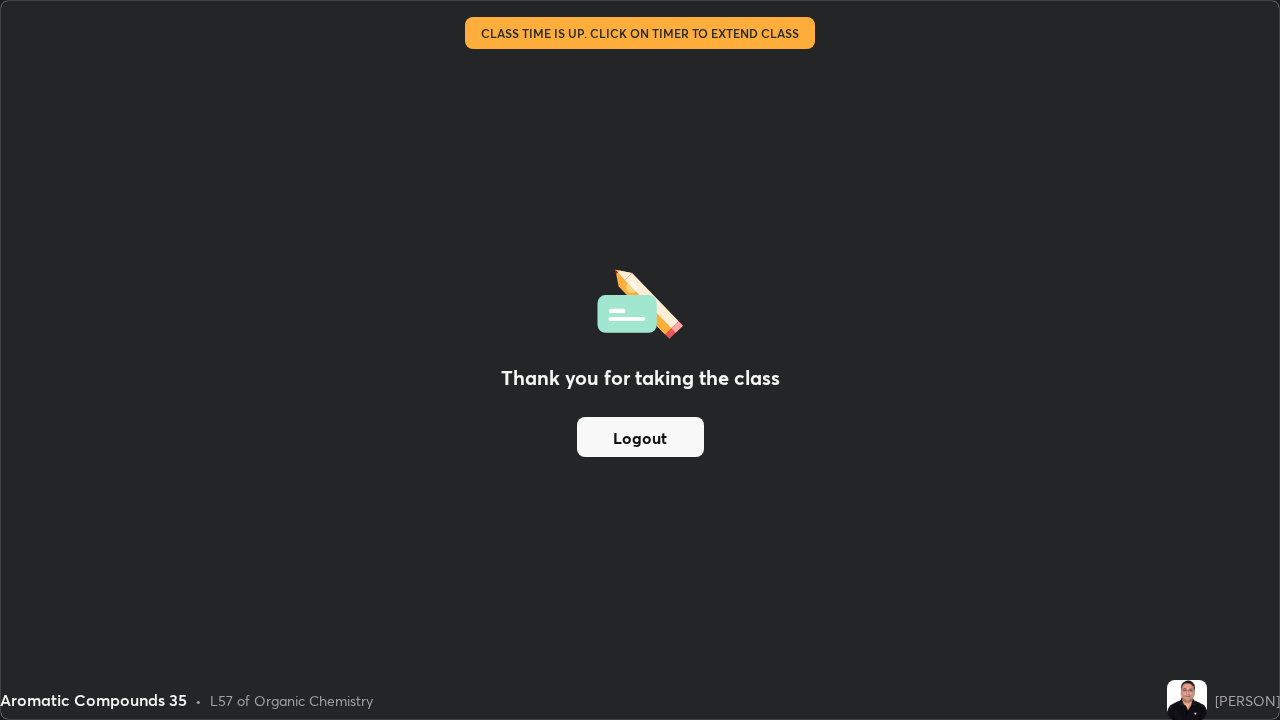 click on "Logout" at bounding box center [640, 437] 